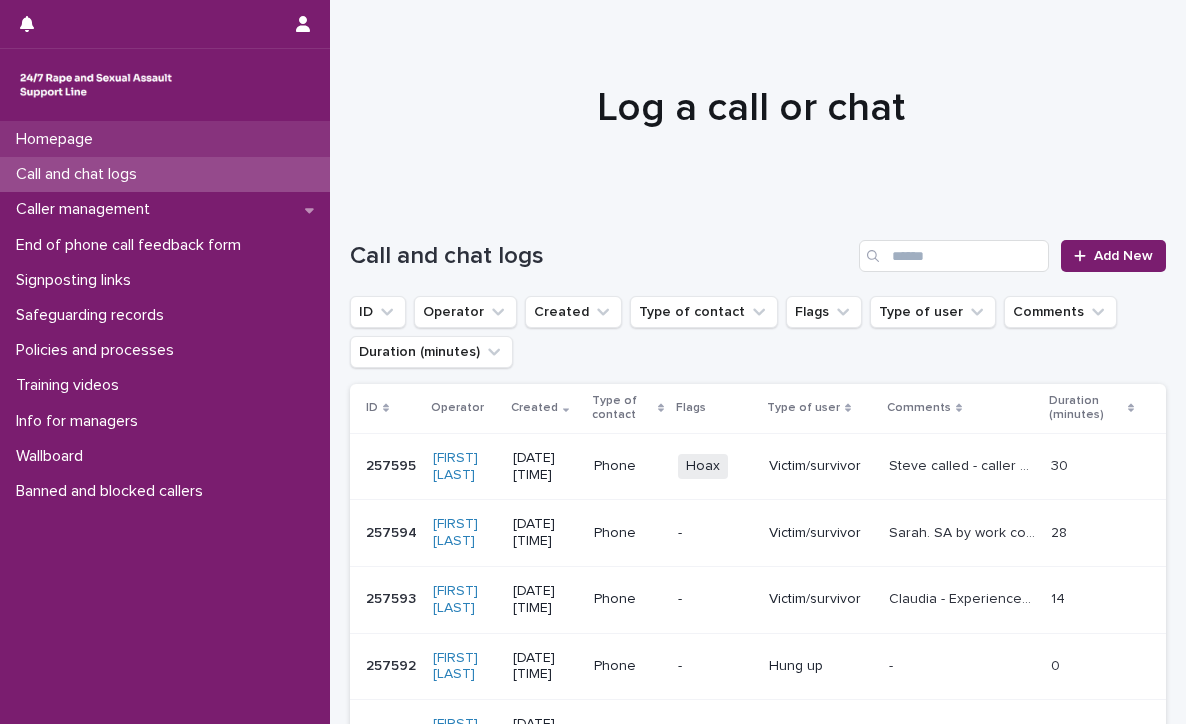 scroll, scrollTop: 0, scrollLeft: 0, axis: both 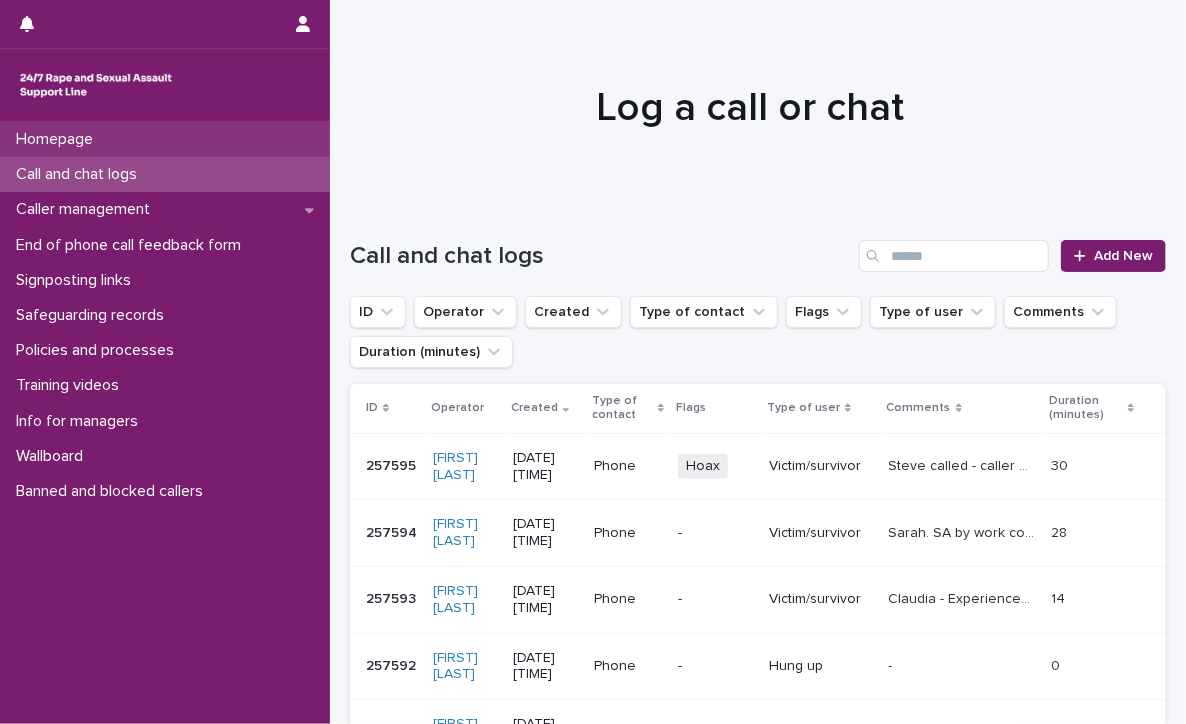 click on "Homepage" at bounding box center (58, 139) 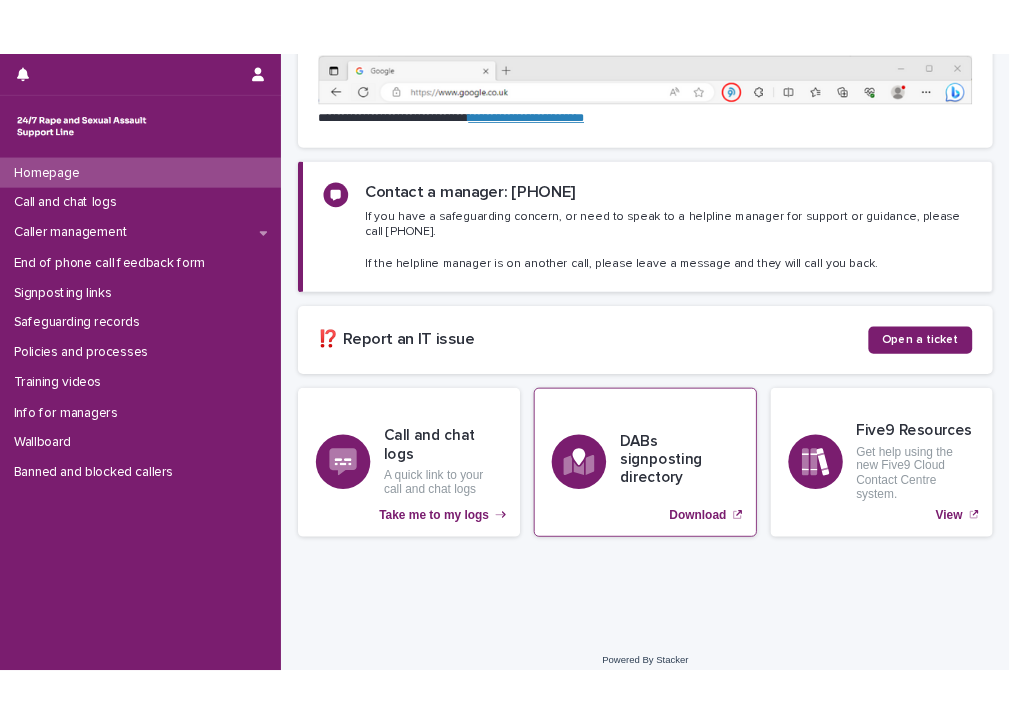 scroll, scrollTop: 319, scrollLeft: 0, axis: vertical 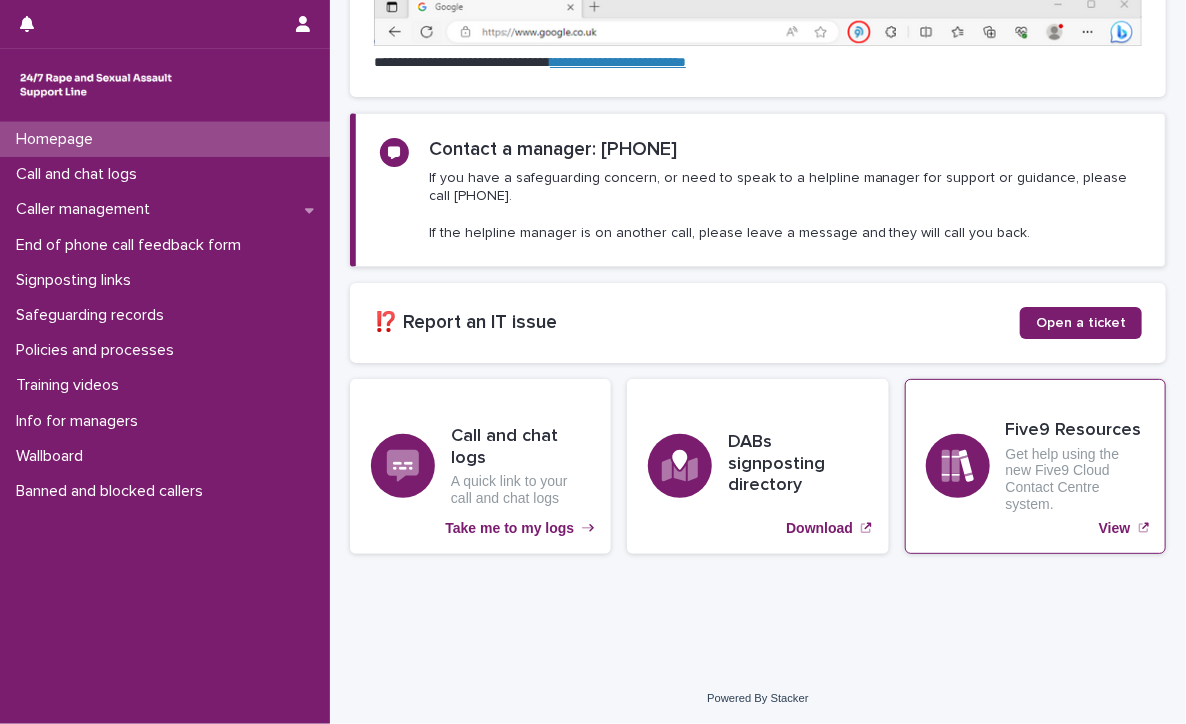 click on "View" at bounding box center [1115, 528] 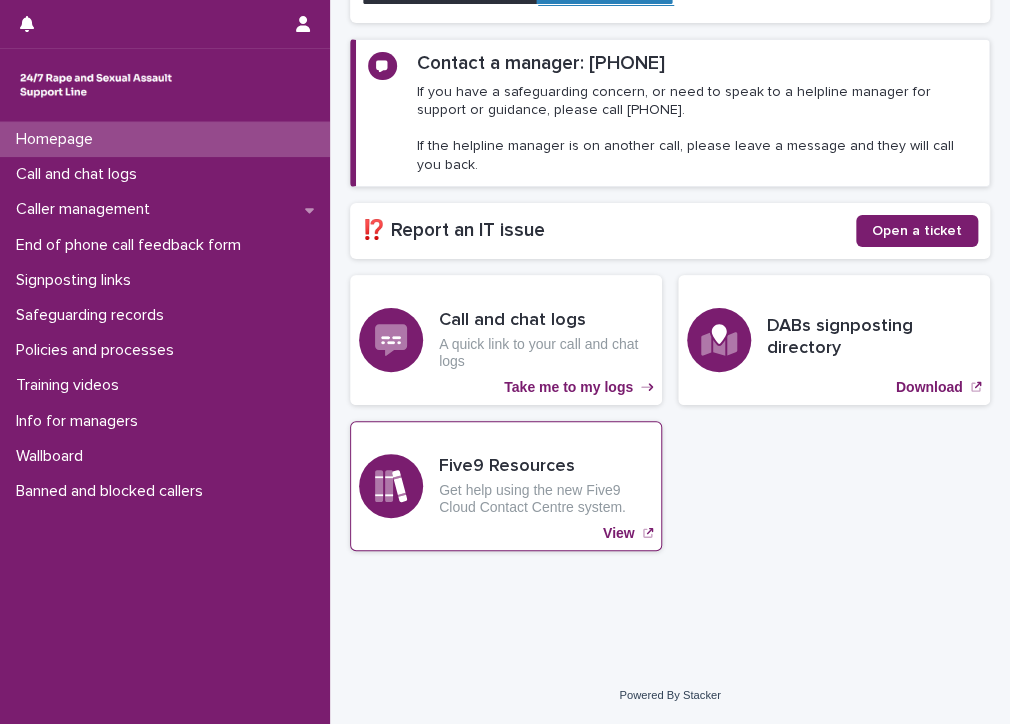 scroll, scrollTop: 304, scrollLeft: 0, axis: vertical 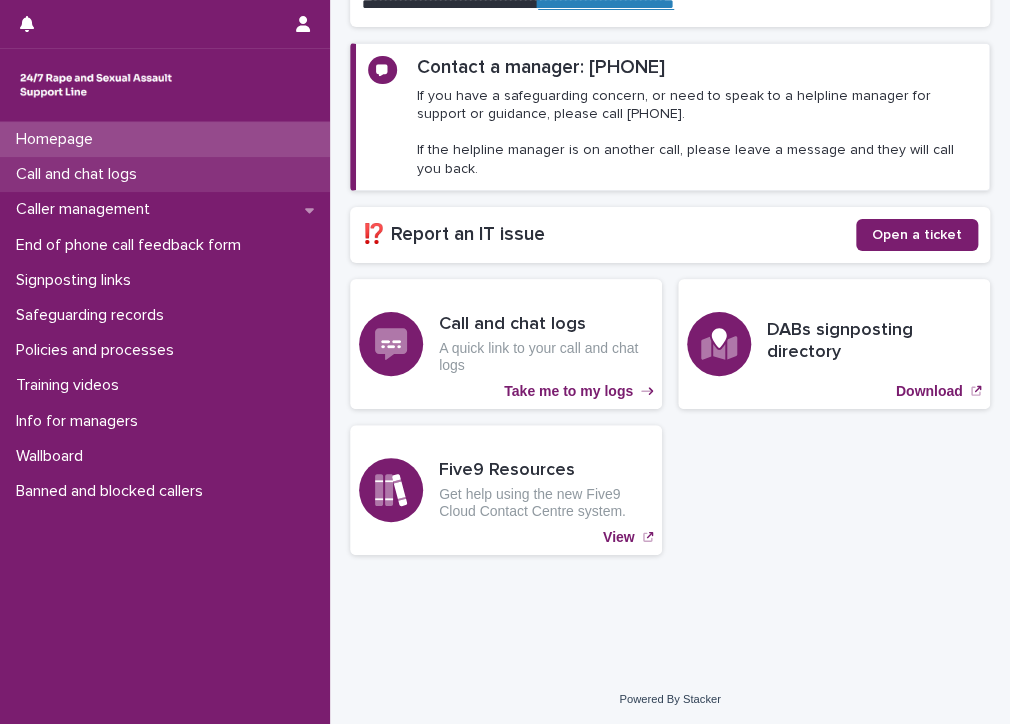 click on "Call and chat logs" at bounding box center (80, 174) 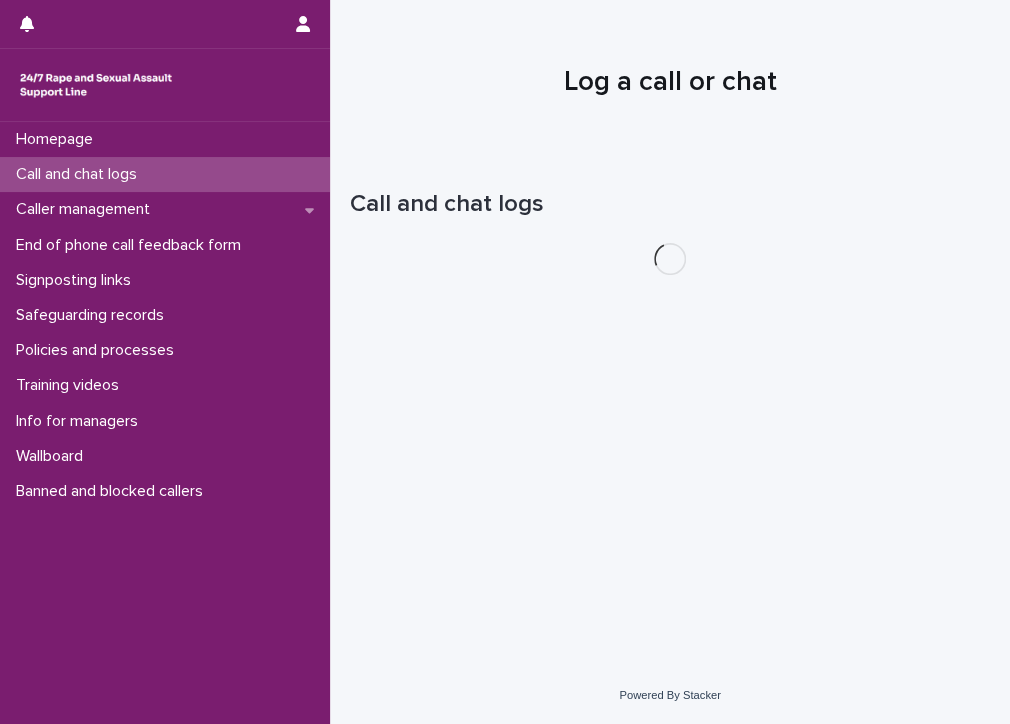 scroll, scrollTop: 0, scrollLeft: 0, axis: both 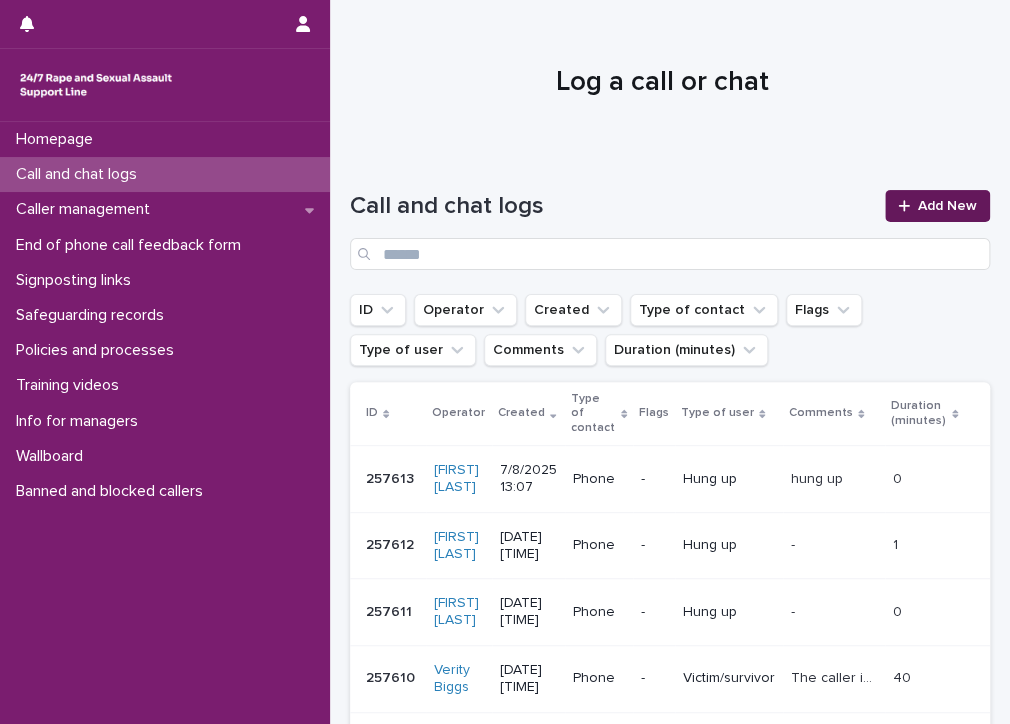 click on "Add New" at bounding box center (947, 206) 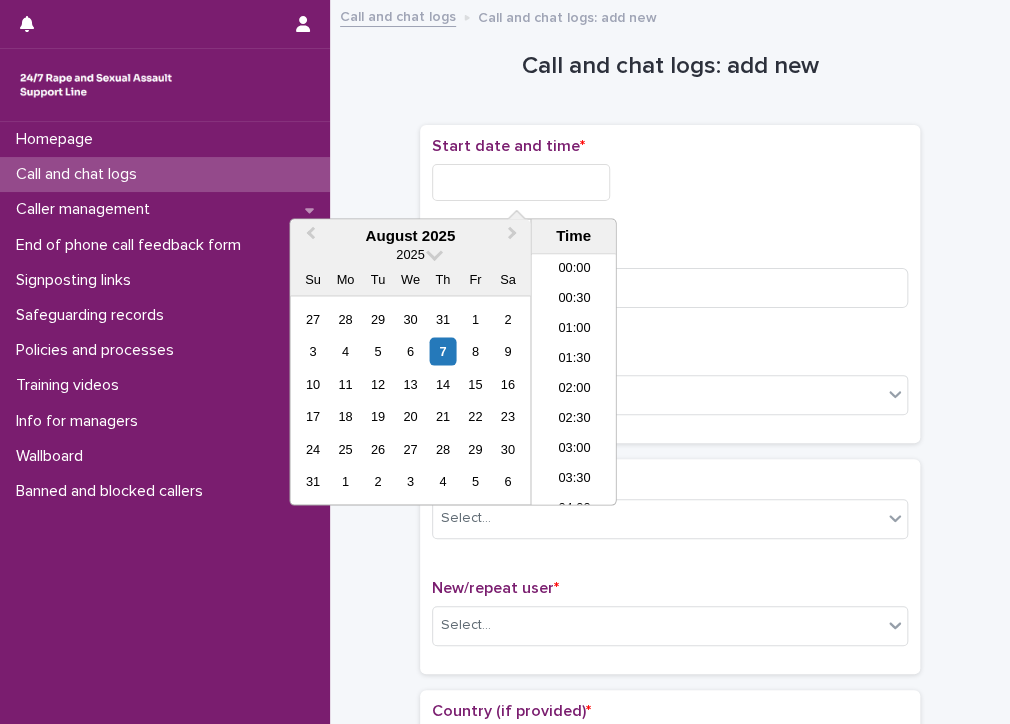 click at bounding box center (521, 182) 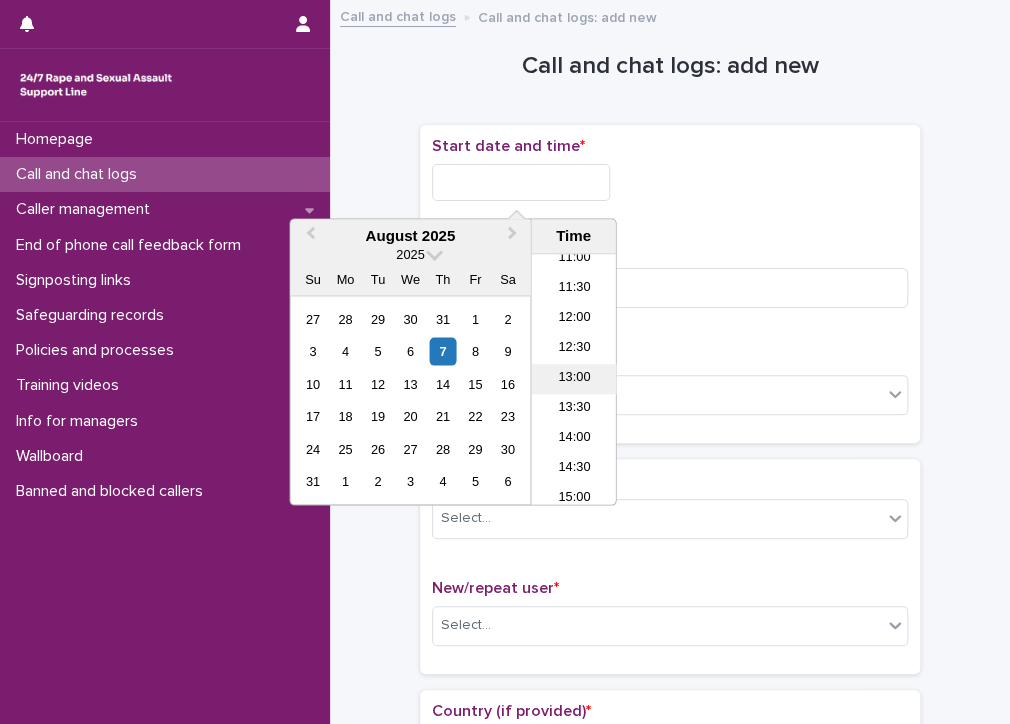 click on "13:00" at bounding box center [573, 380] 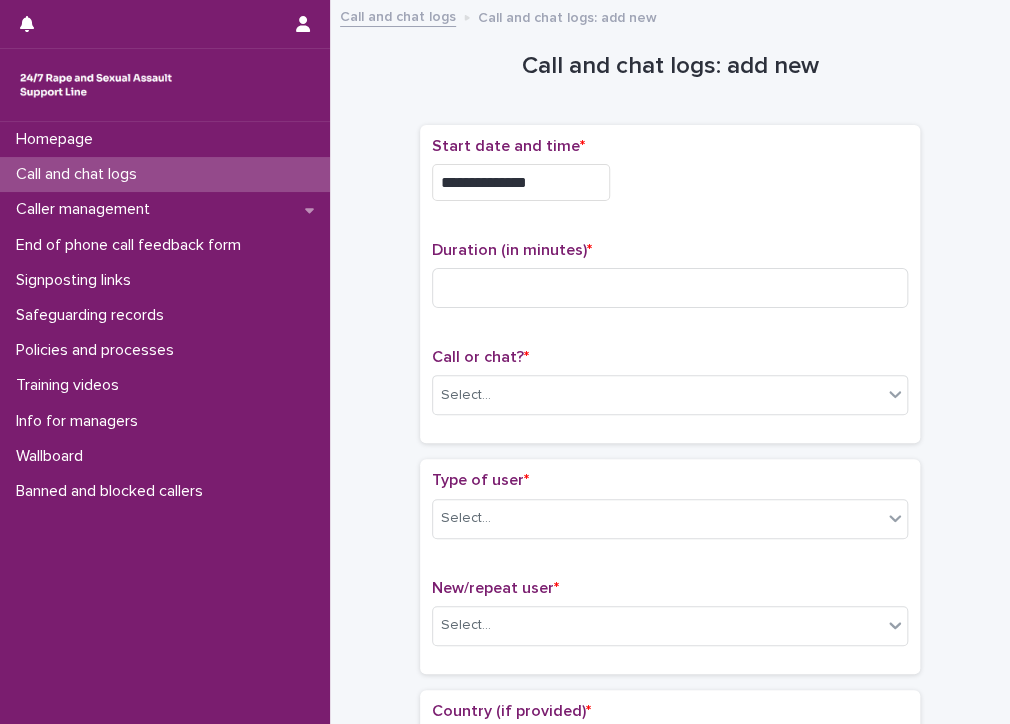 click on "**********" at bounding box center (521, 182) 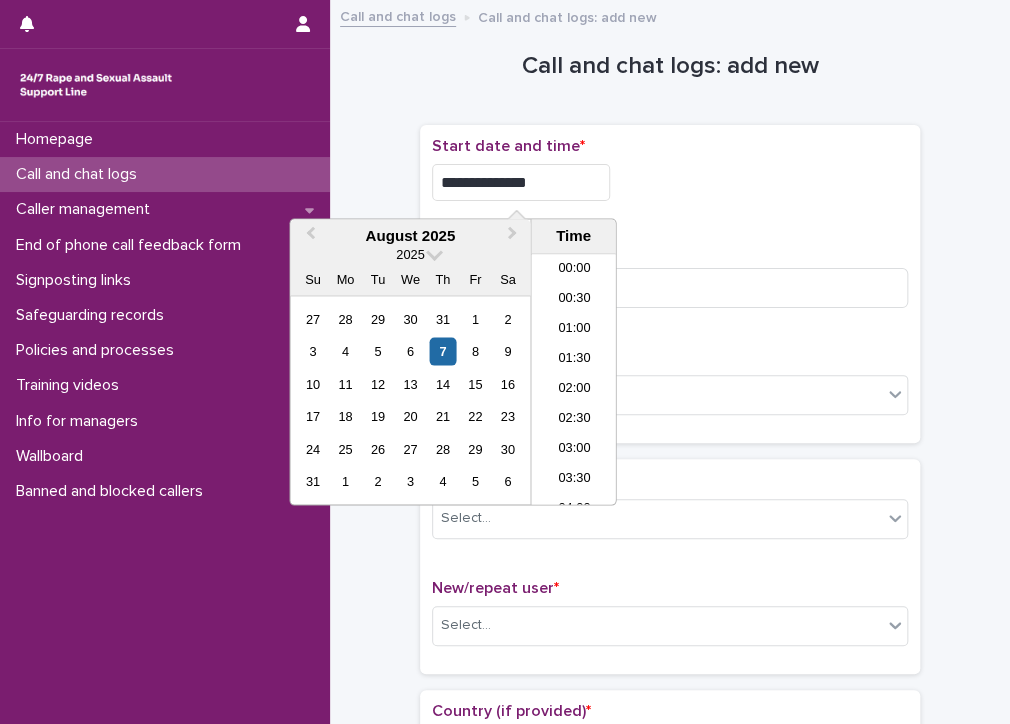 scroll, scrollTop: 670, scrollLeft: 0, axis: vertical 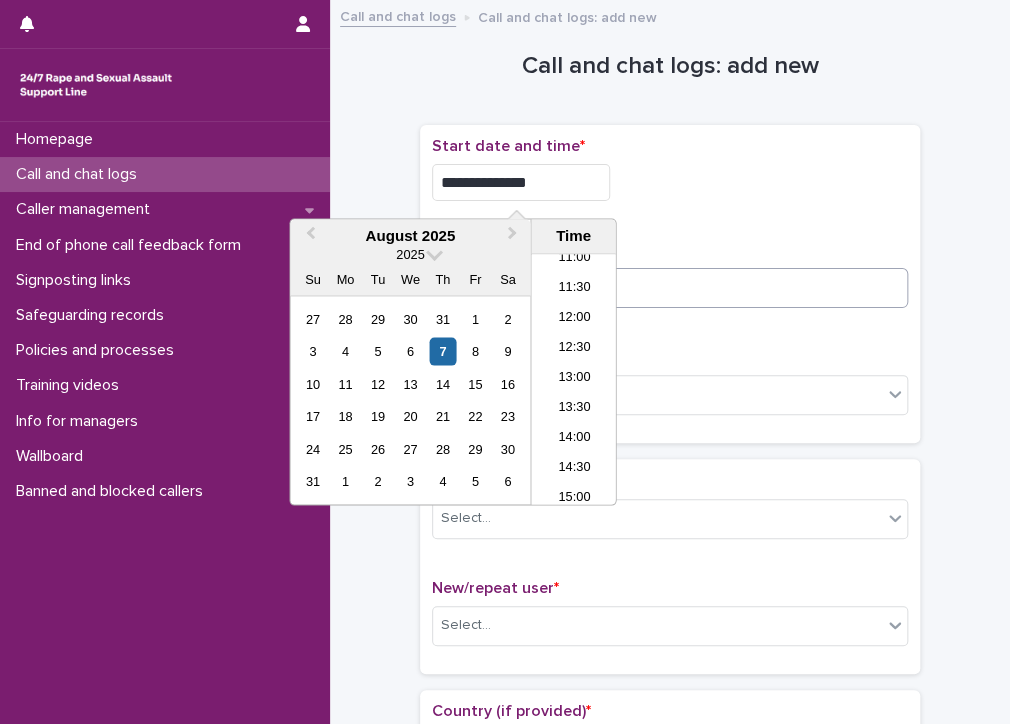 type on "**********" 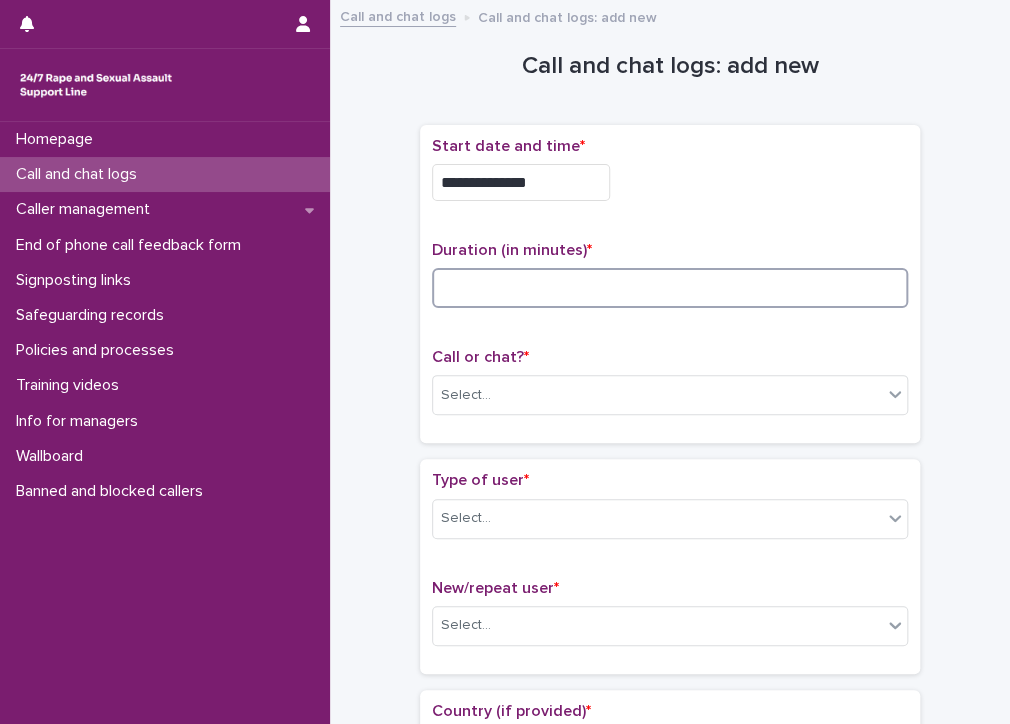 click at bounding box center [670, 288] 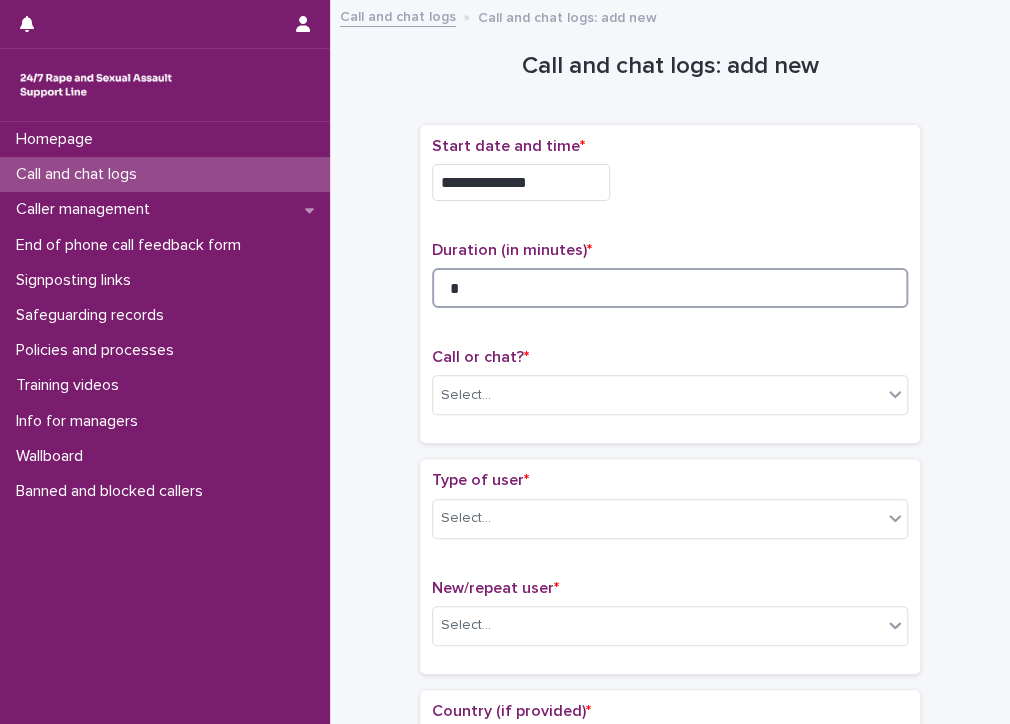 type on "*" 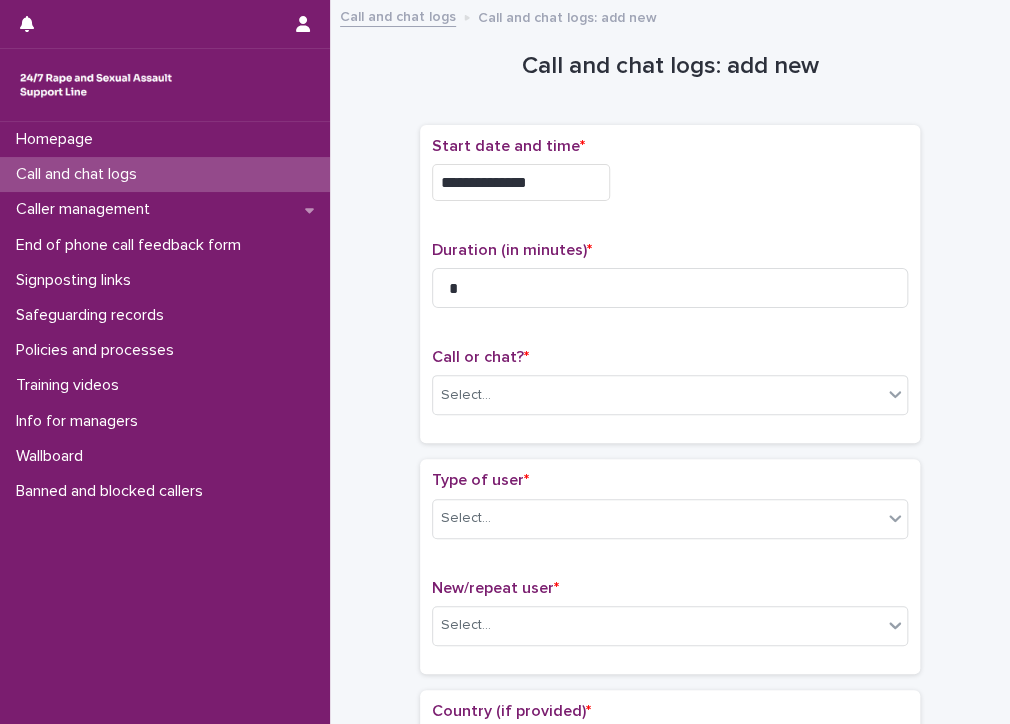 click on "Call or chat? * Select..." at bounding box center (670, 389) 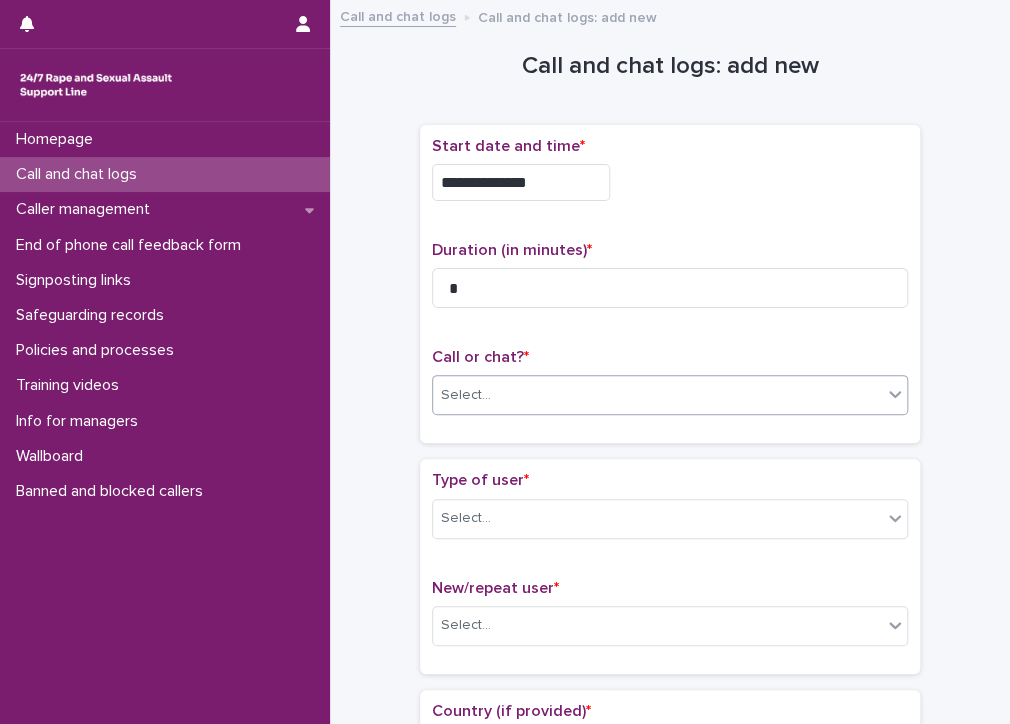 click on "Select..." at bounding box center [657, 395] 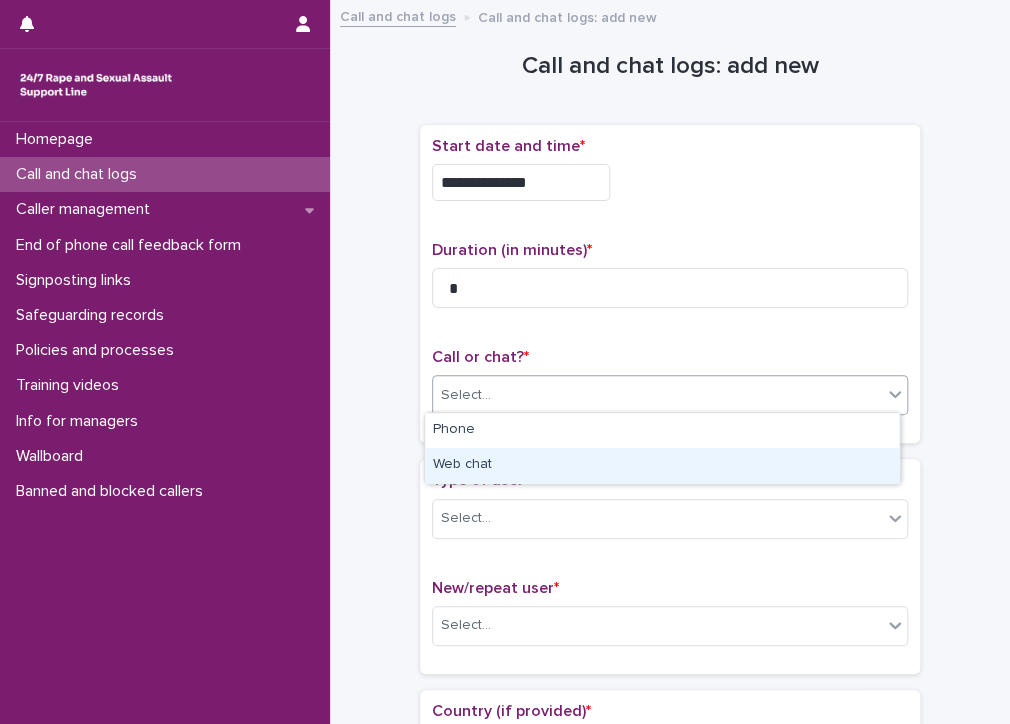 click on "Web chat" at bounding box center [662, 465] 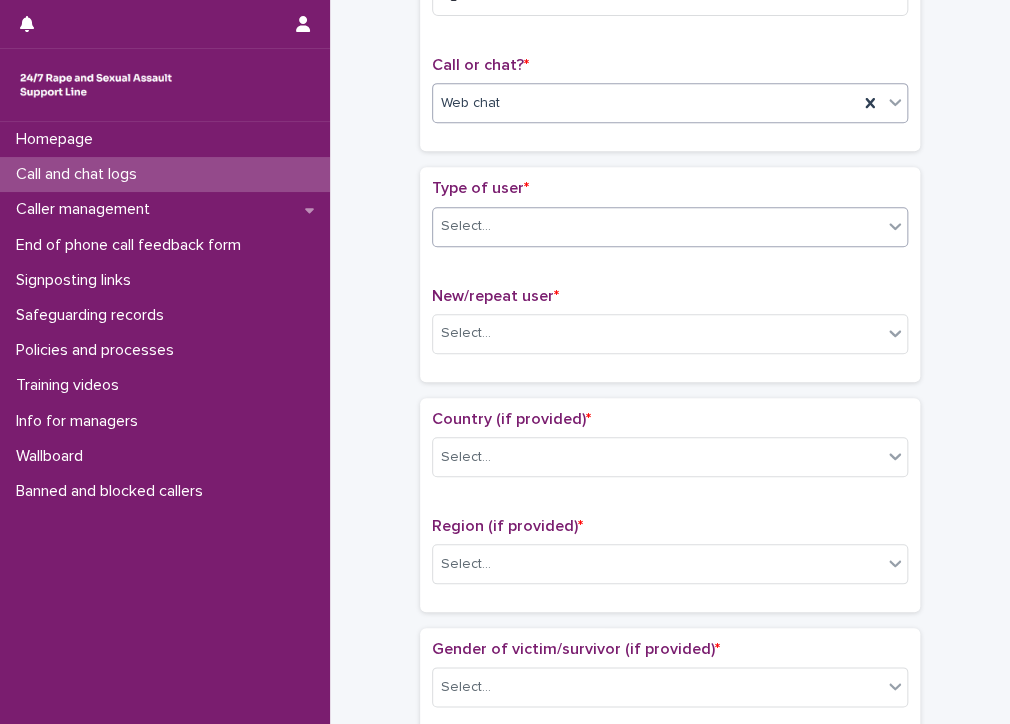scroll, scrollTop: 300, scrollLeft: 0, axis: vertical 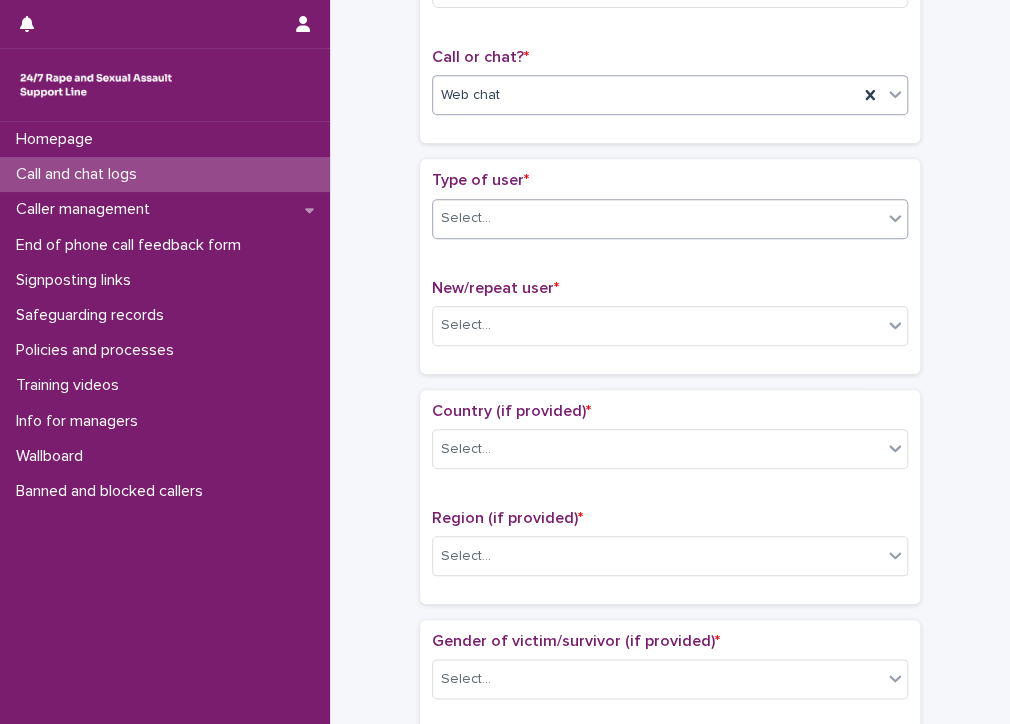 click on "Select..." at bounding box center [466, 218] 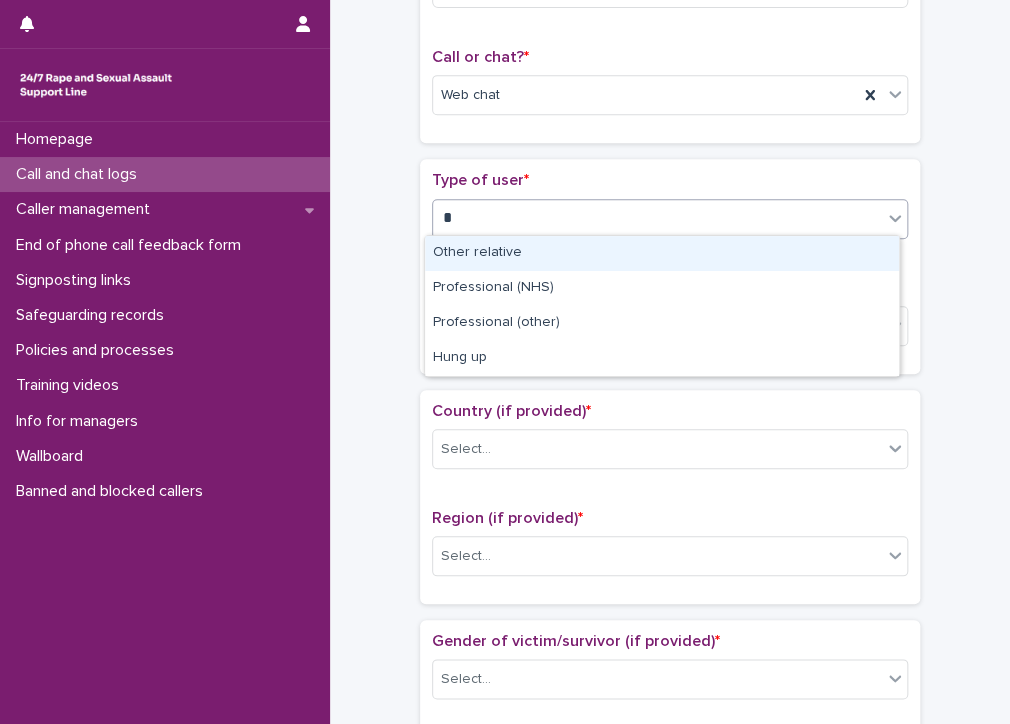 type on "**" 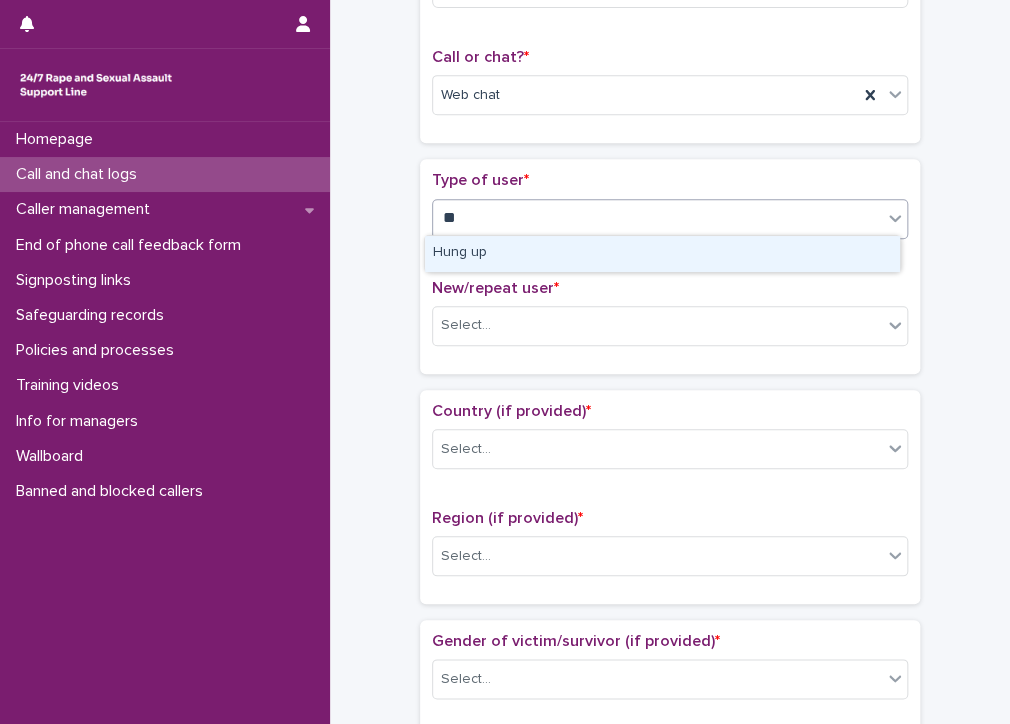 click on "Hung up" at bounding box center [662, 253] 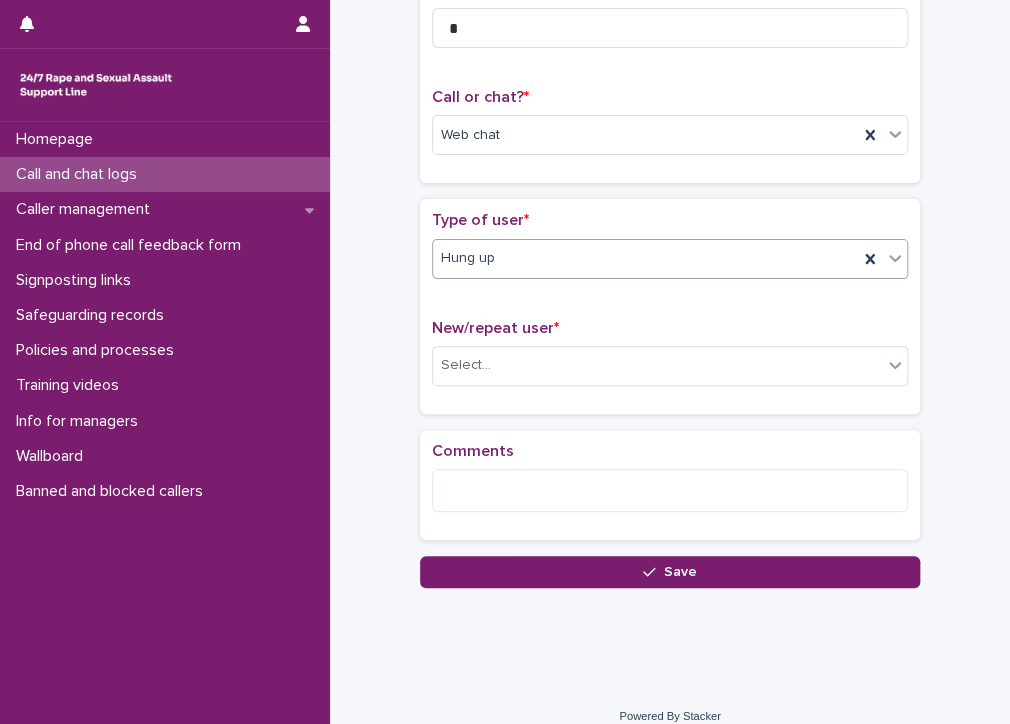 scroll, scrollTop: 276, scrollLeft: 0, axis: vertical 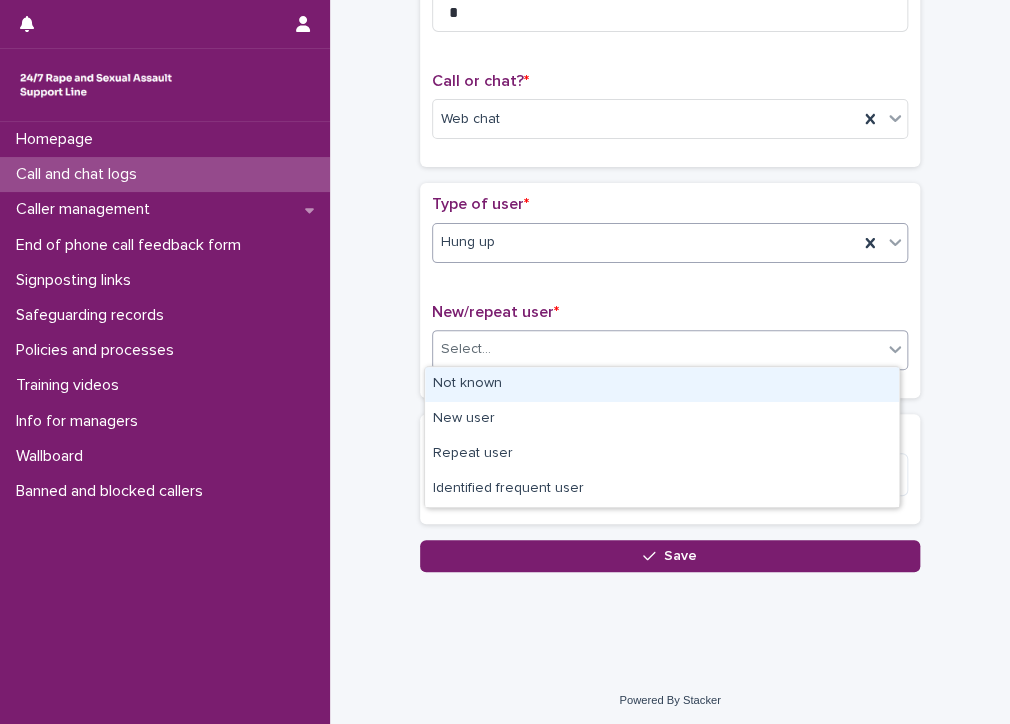 click on "Select..." at bounding box center (466, 349) 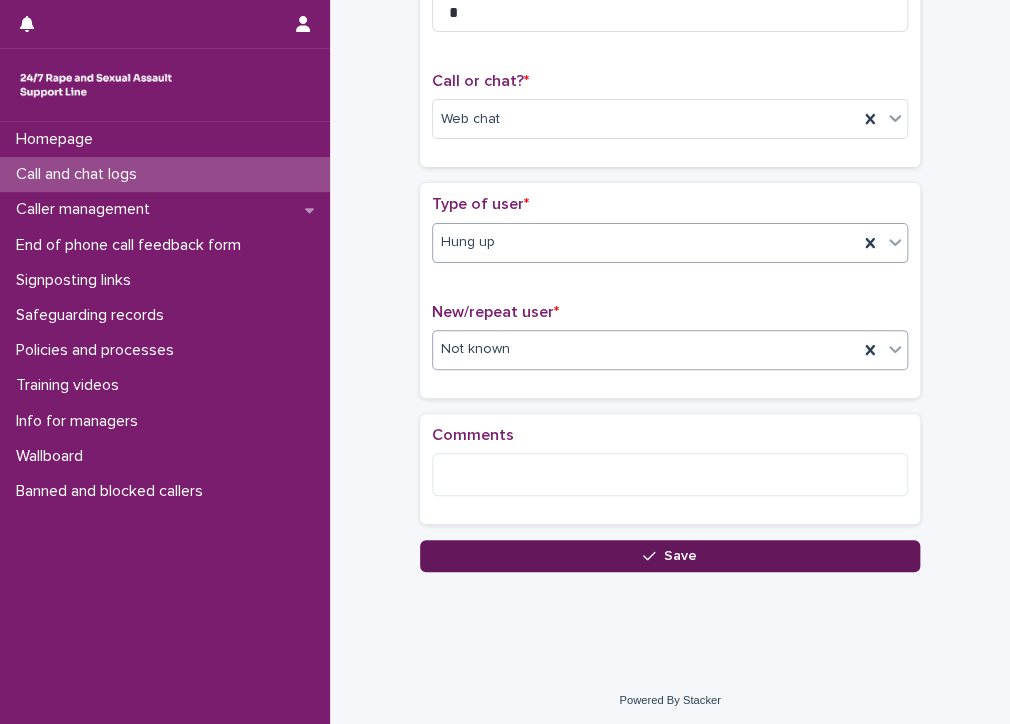 click on "Save" at bounding box center [670, 556] 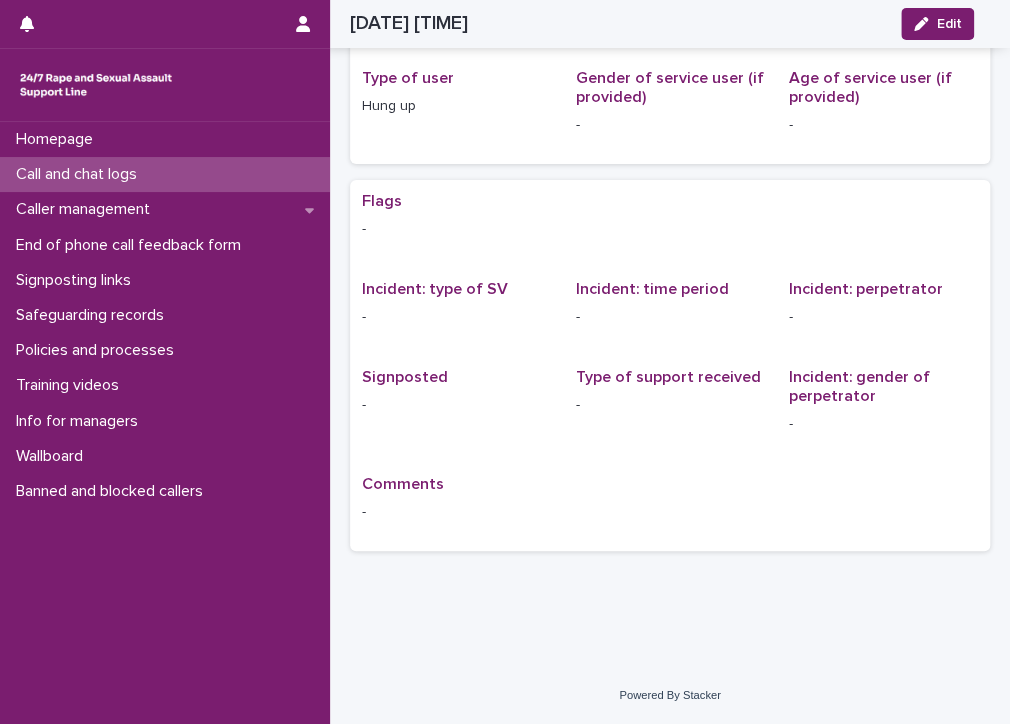 scroll, scrollTop: 0, scrollLeft: 0, axis: both 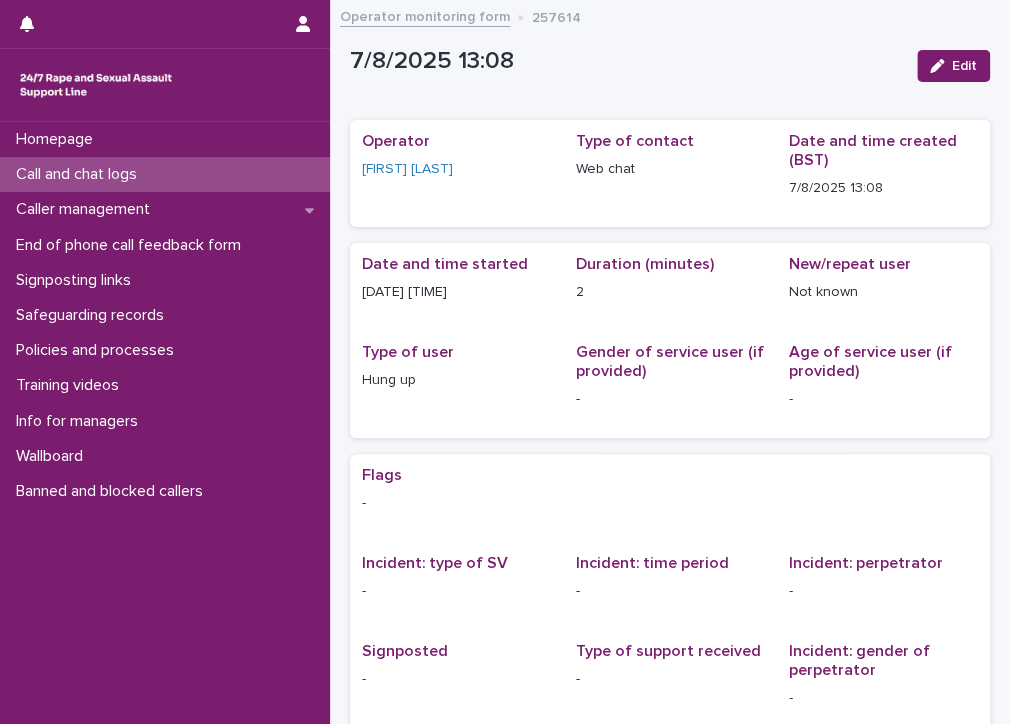 click on "Call and chat logs" at bounding box center [165, 174] 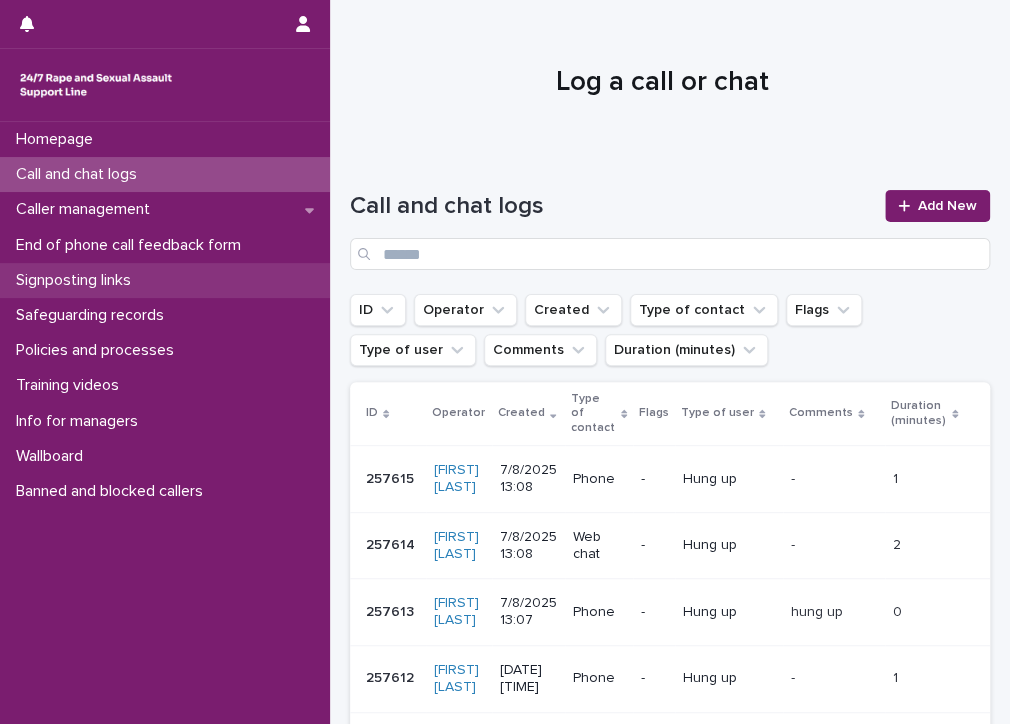 click on "Signposting links" at bounding box center (77, 280) 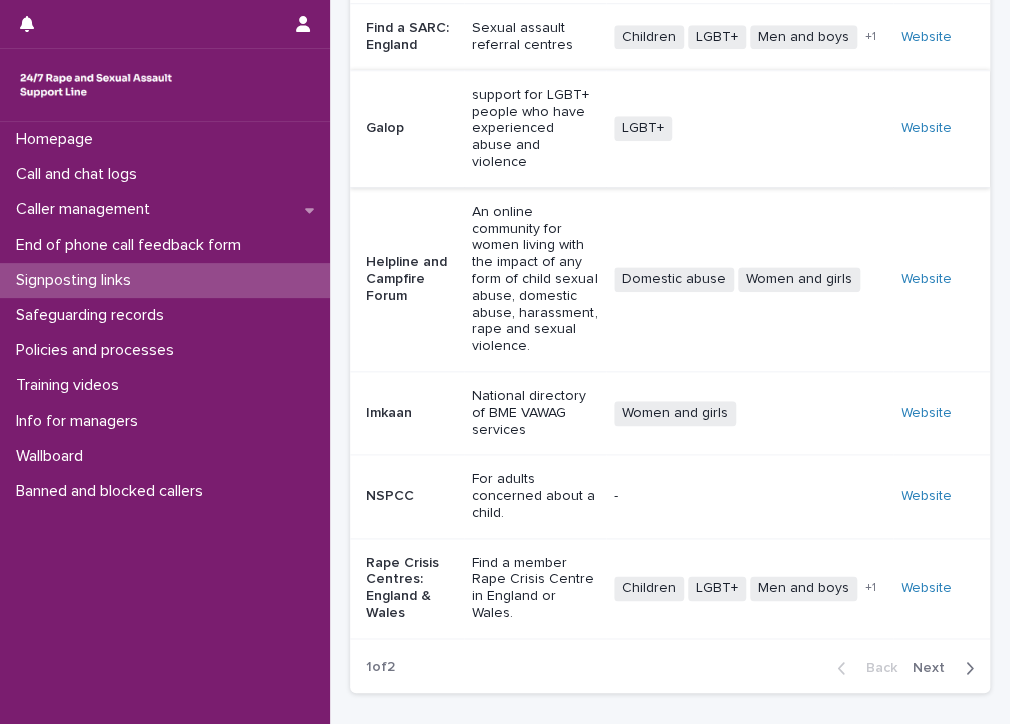 scroll, scrollTop: 640, scrollLeft: 0, axis: vertical 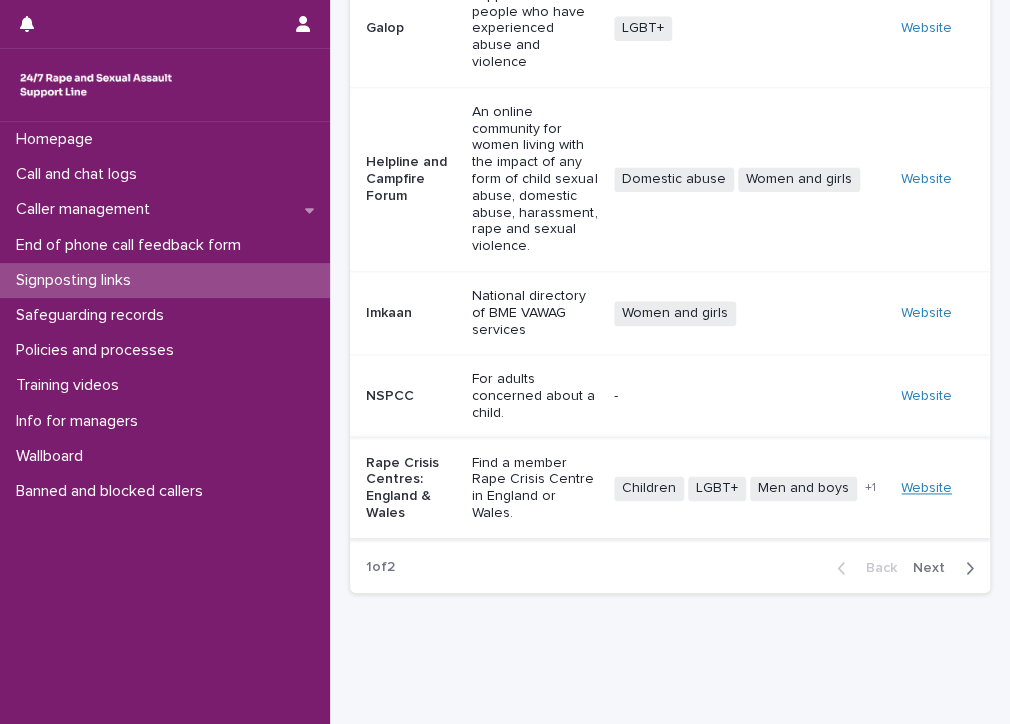 click on "Website" at bounding box center (926, 488) 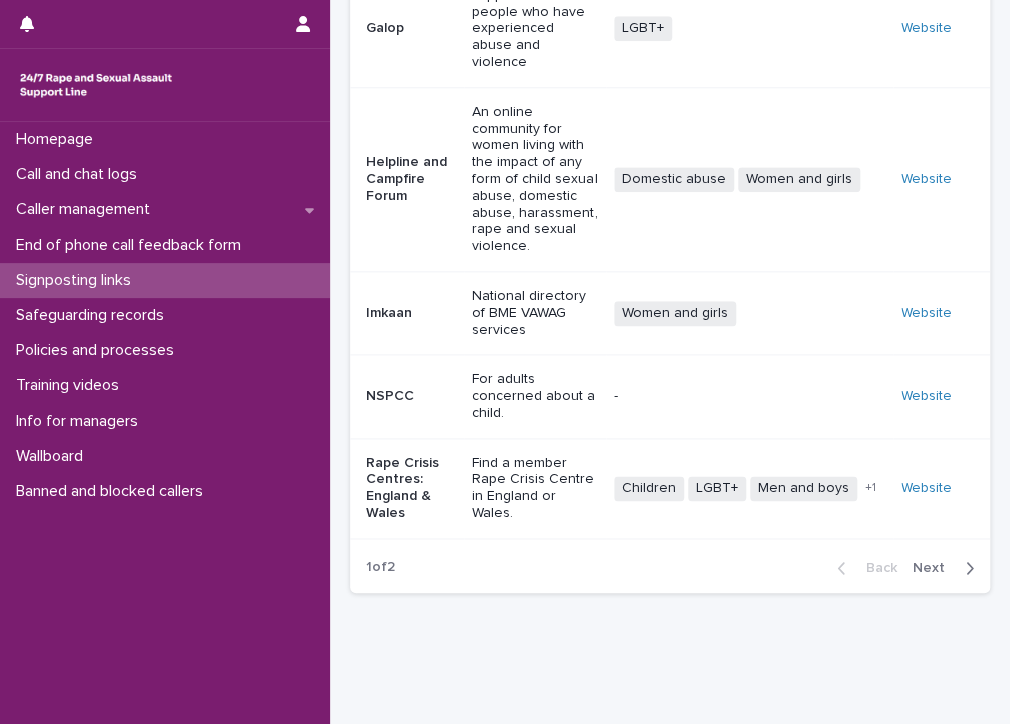click on "Signposting links" at bounding box center (77, 280) 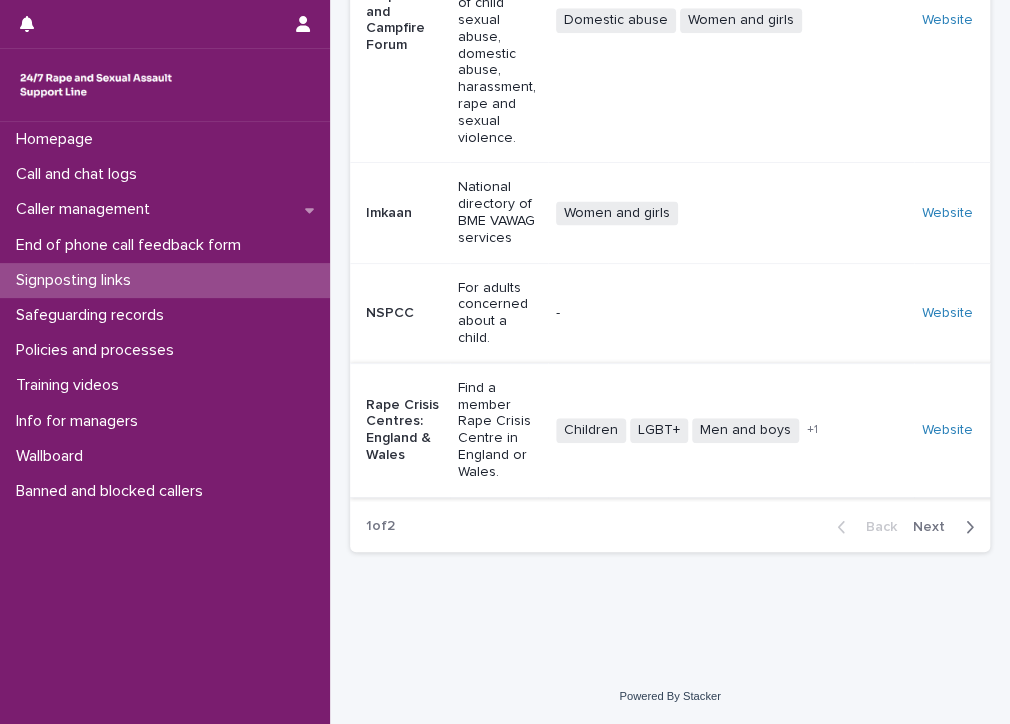 scroll, scrollTop: 980, scrollLeft: 0, axis: vertical 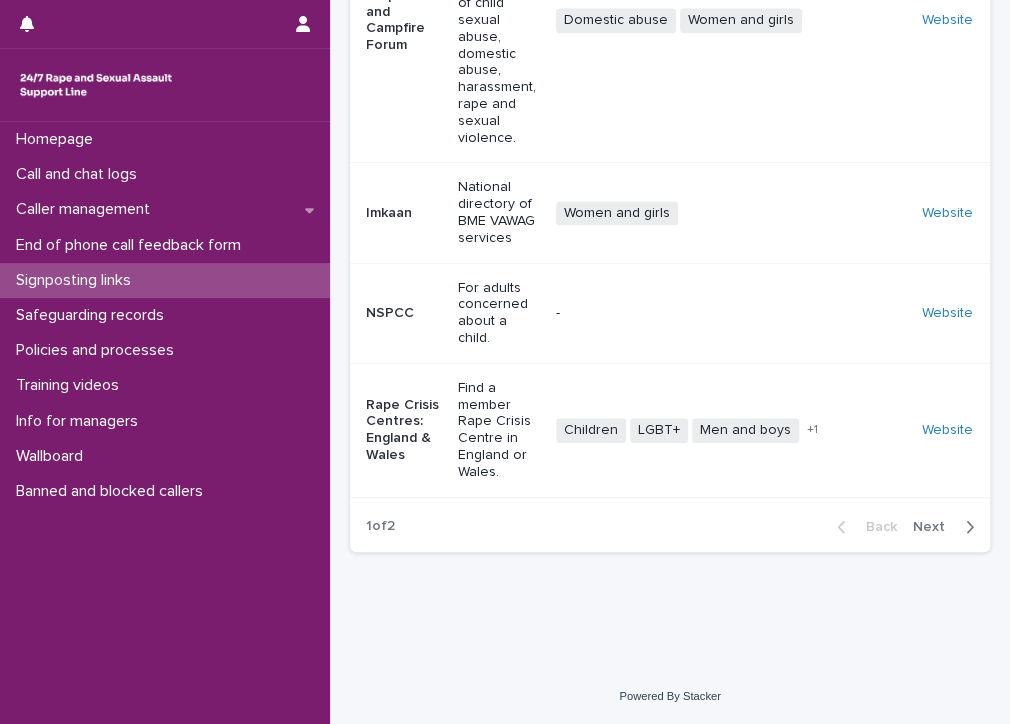 click on "Website" at bounding box center [950, 430] 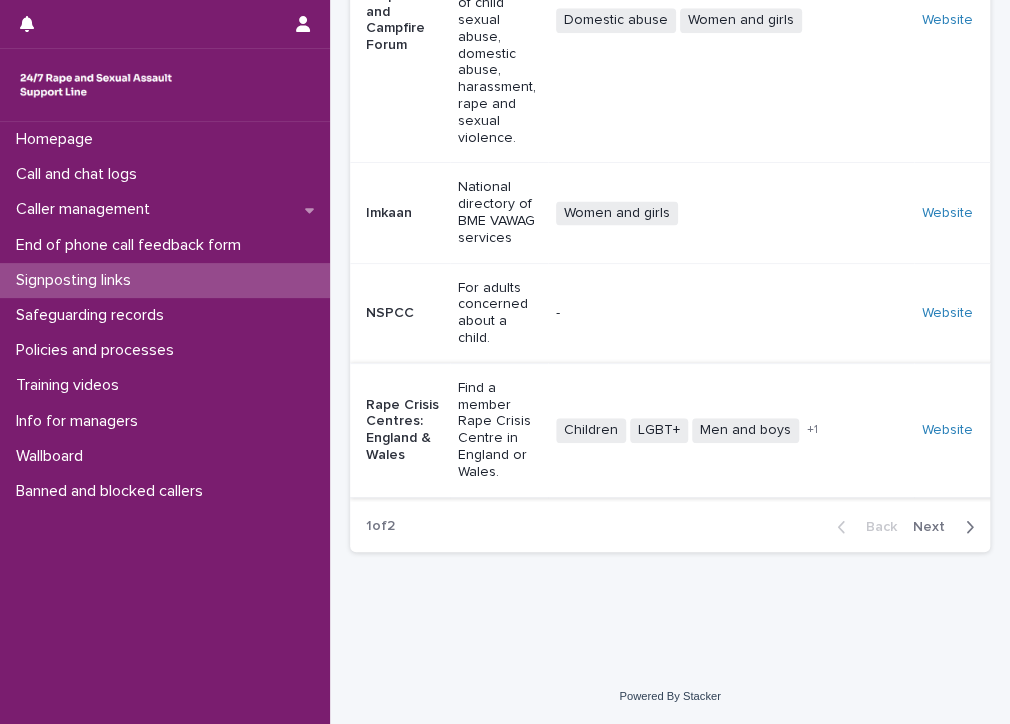 scroll, scrollTop: 0, scrollLeft: 0, axis: both 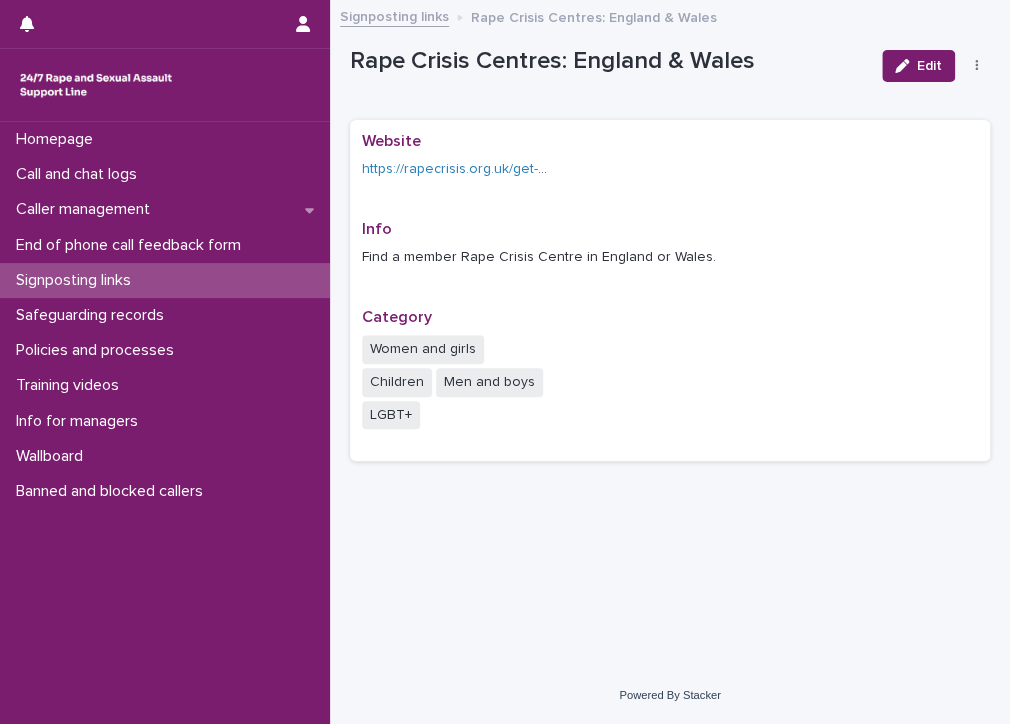 click on "Signposting links" at bounding box center [77, 280] 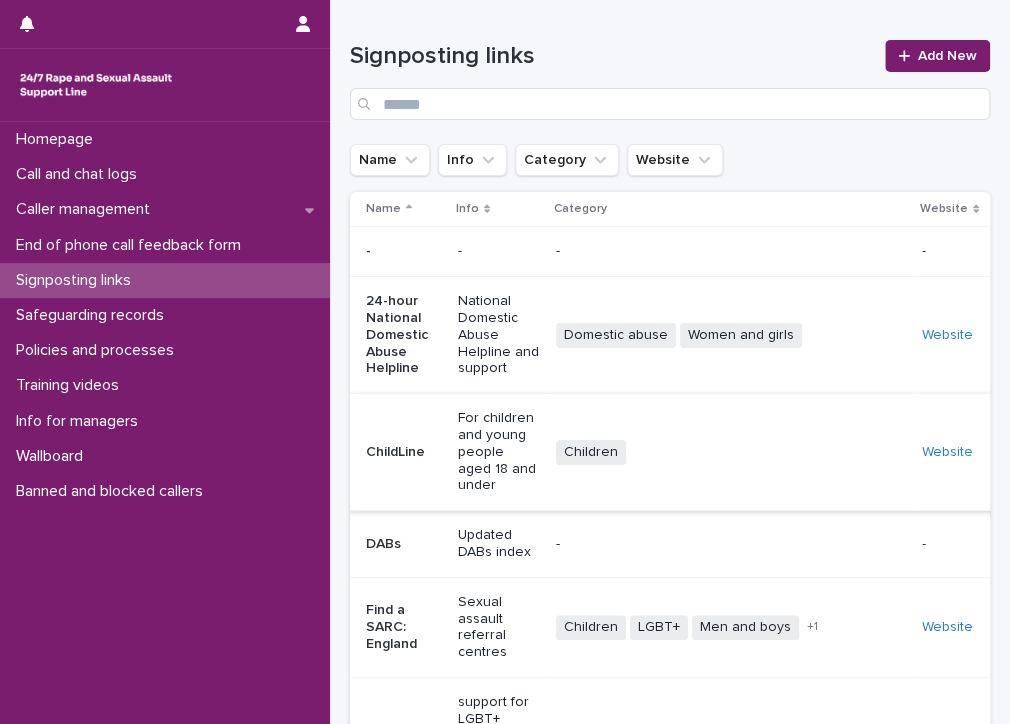 scroll, scrollTop: 100, scrollLeft: 0, axis: vertical 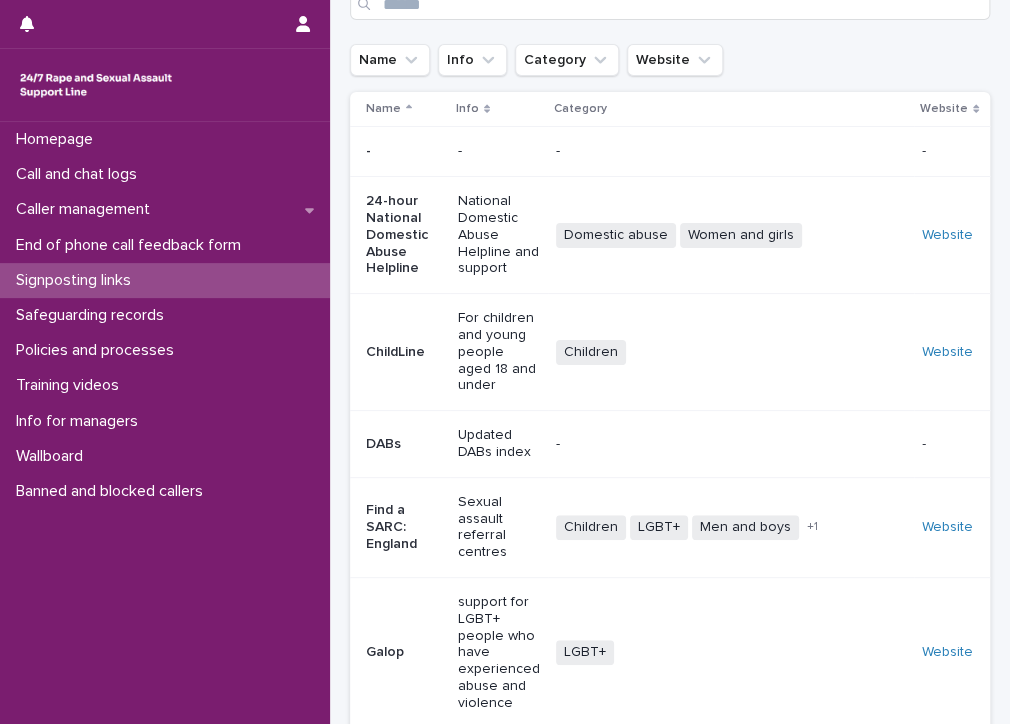 click on "Website" at bounding box center [950, 527] 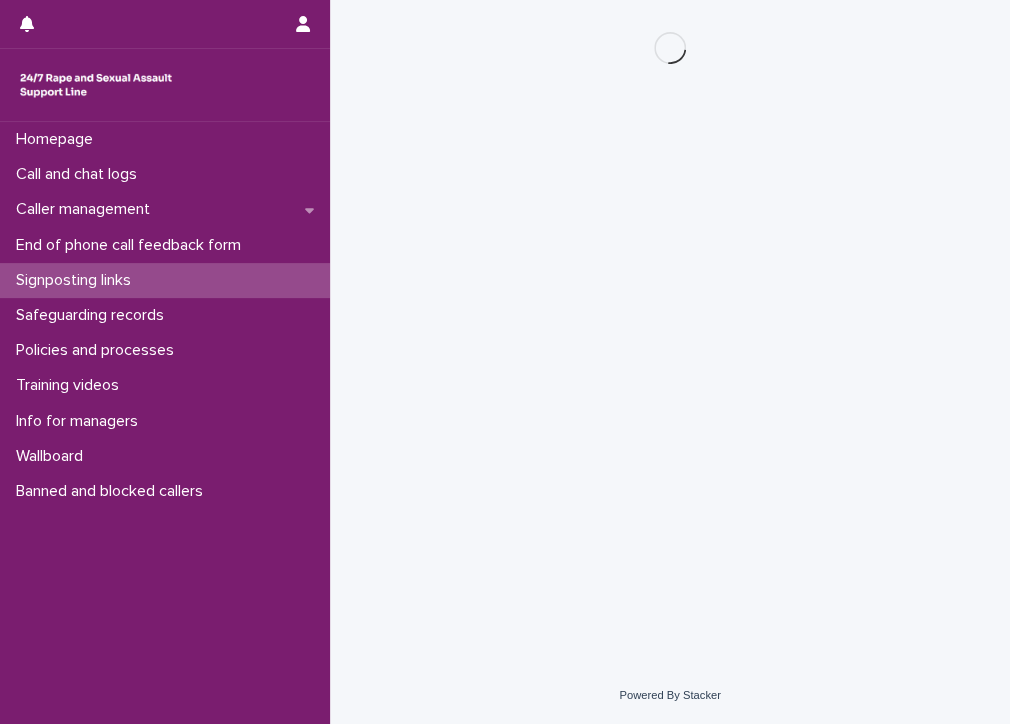 scroll, scrollTop: 0, scrollLeft: 0, axis: both 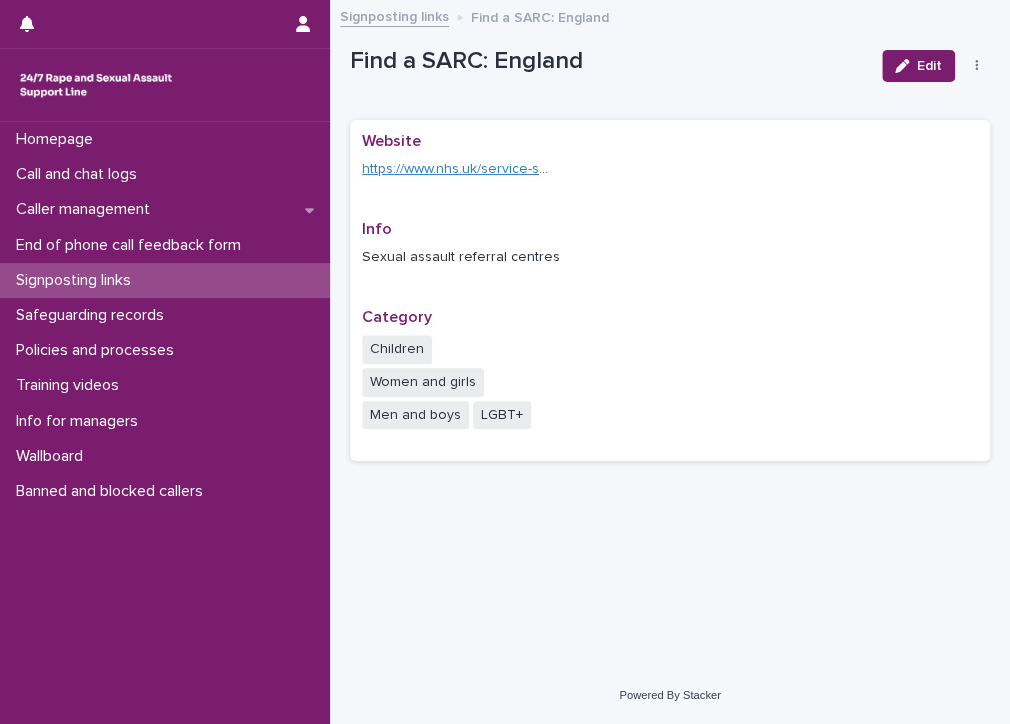 click on "https://www.nhs.uk/service-search/sexual-health-services/find-a-rape-and-sexual-assault-referral-centre" at bounding box center (690, 169) 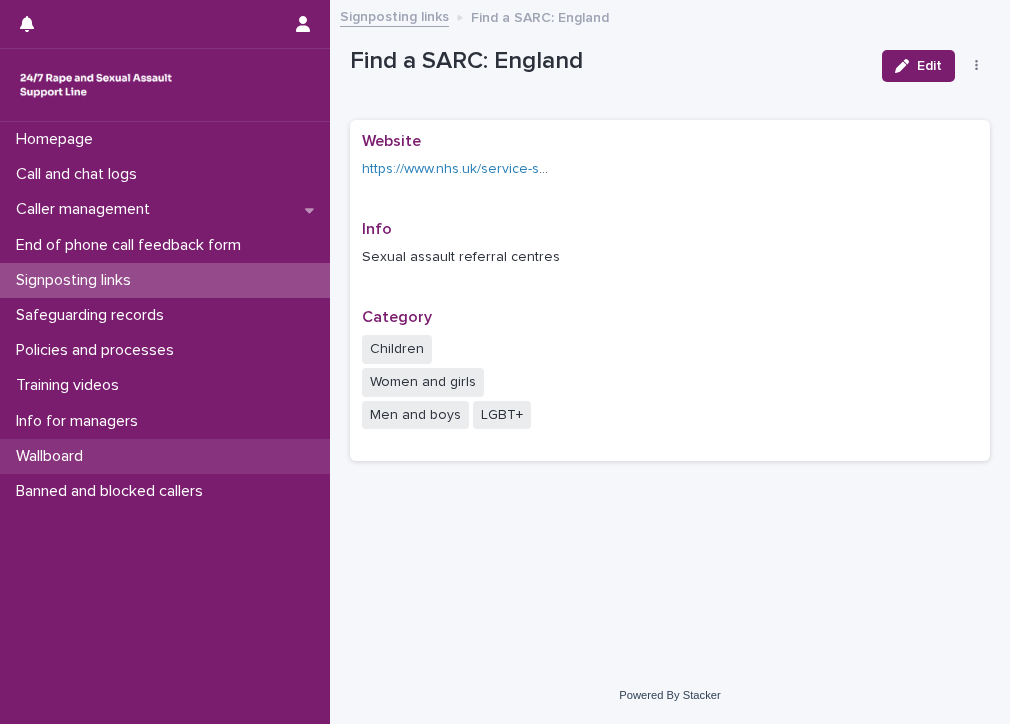 scroll, scrollTop: 0, scrollLeft: 0, axis: both 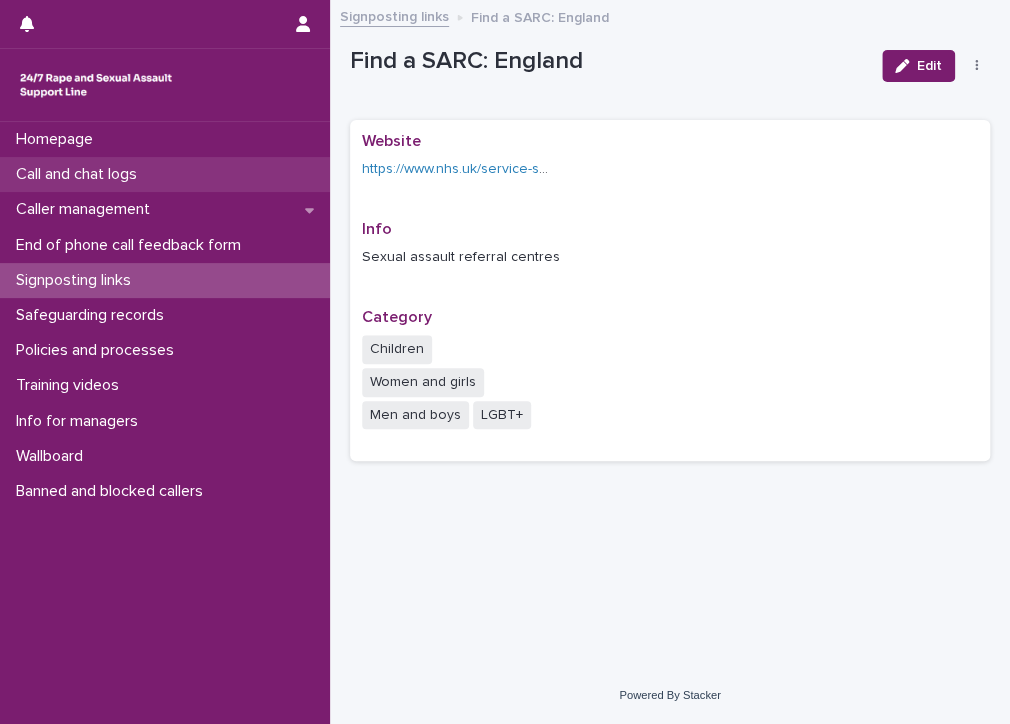 click on "Call and chat logs" at bounding box center [80, 174] 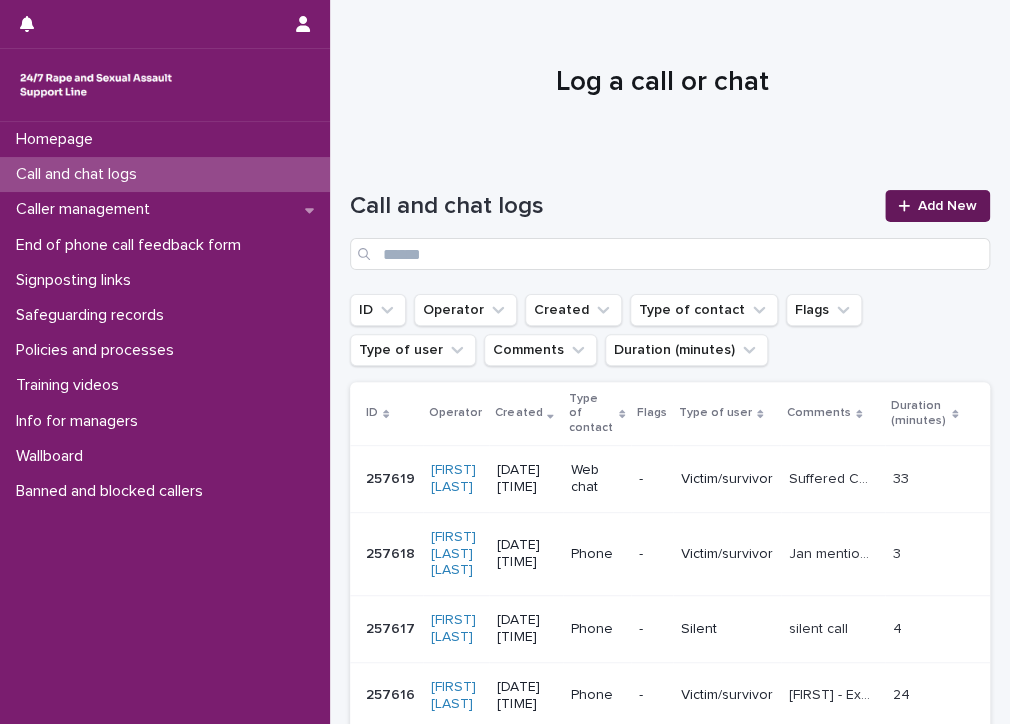 click on "Add New" at bounding box center [947, 206] 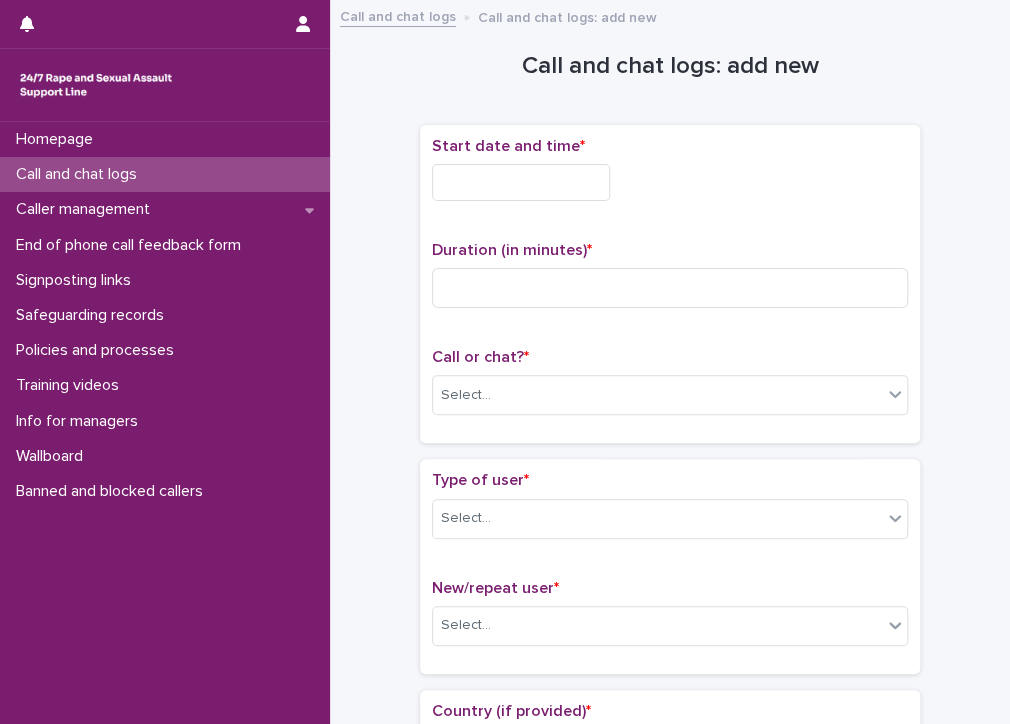 click at bounding box center (521, 182) 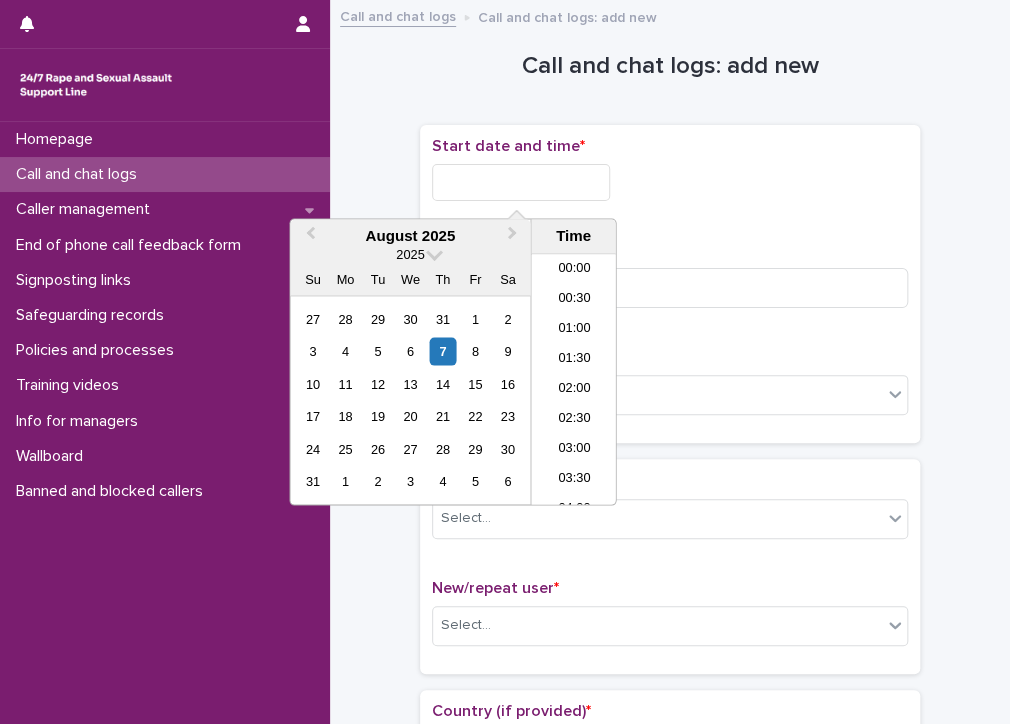 scroll, scrollTop: 700, scrollLeft: 0, axis: vertical 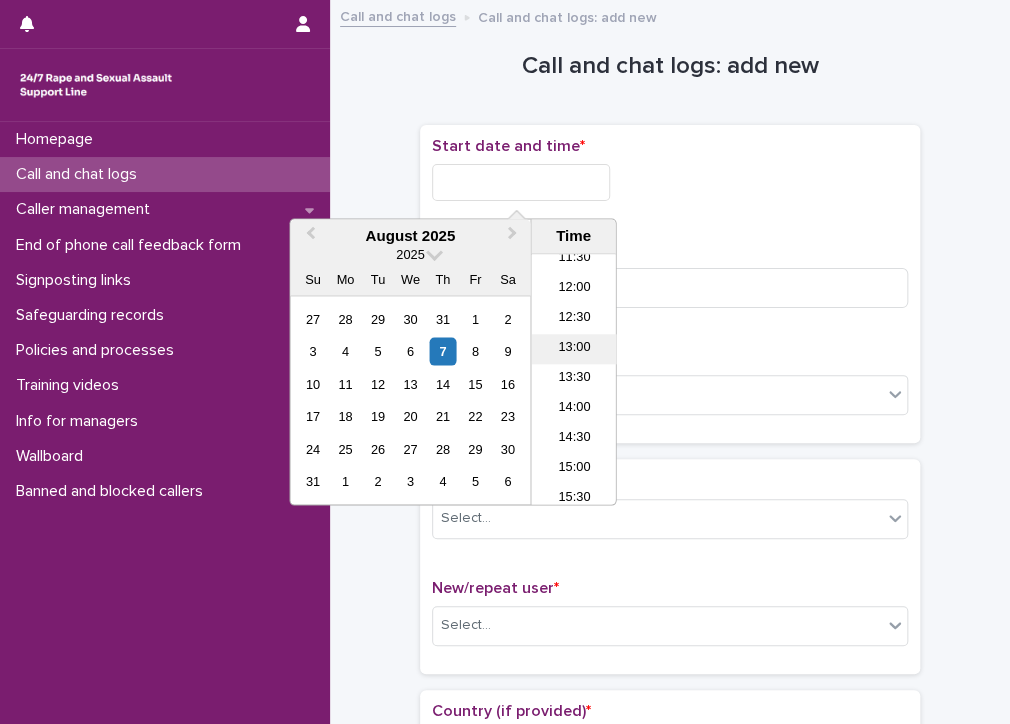 click on "13:00" at bounding box center [573, 350] 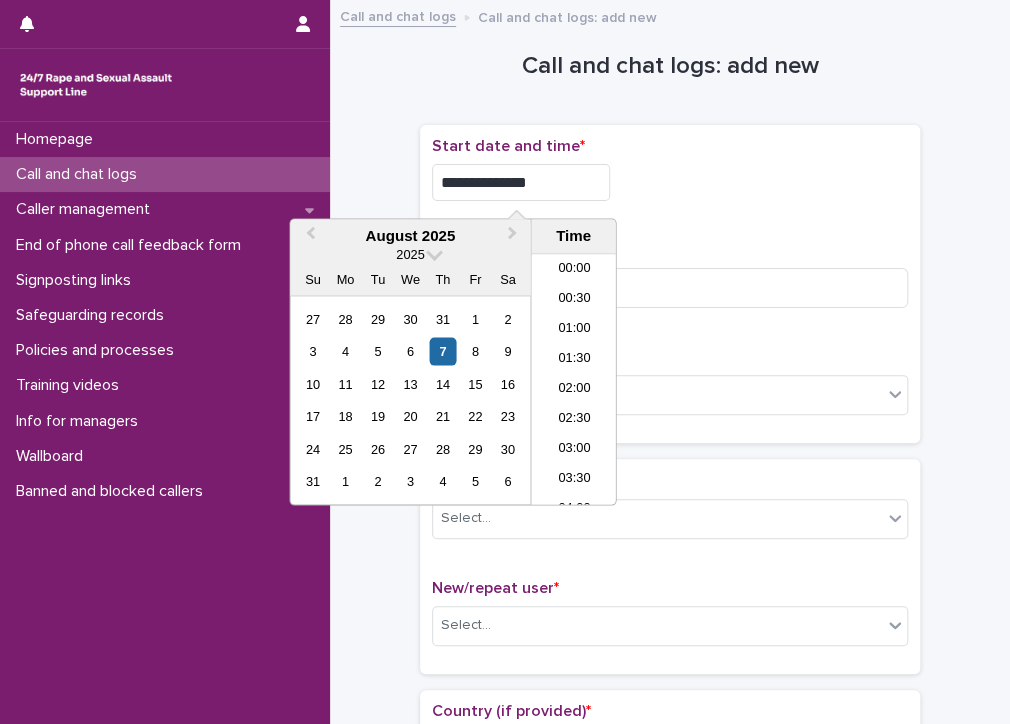 click on "**********" at bounding box center [521, 182] 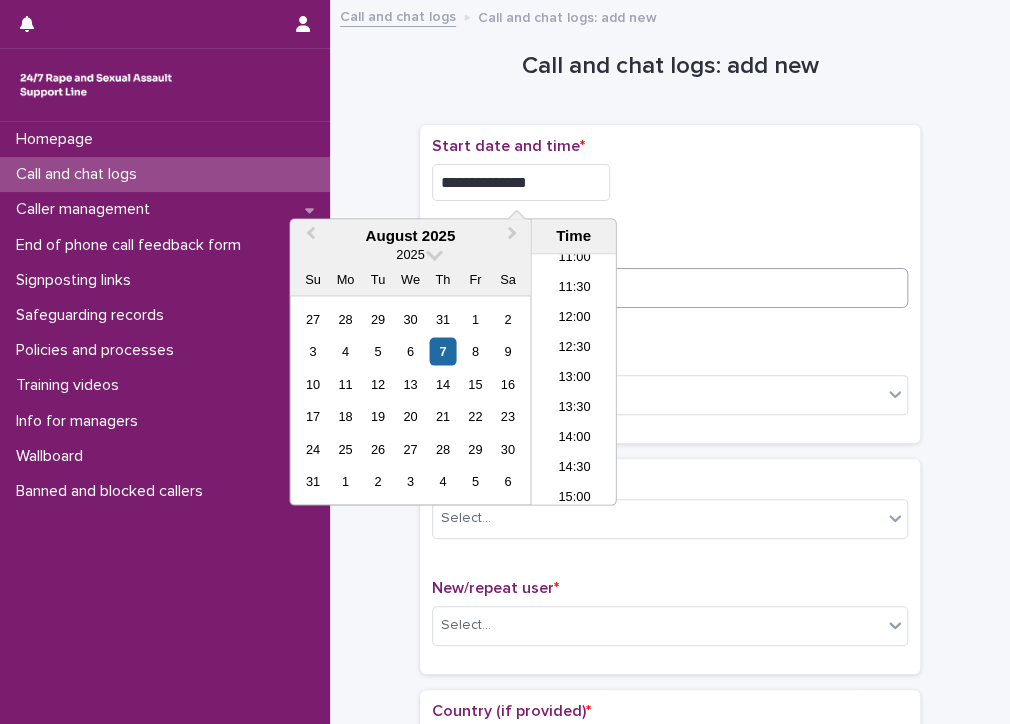 type on "**********" 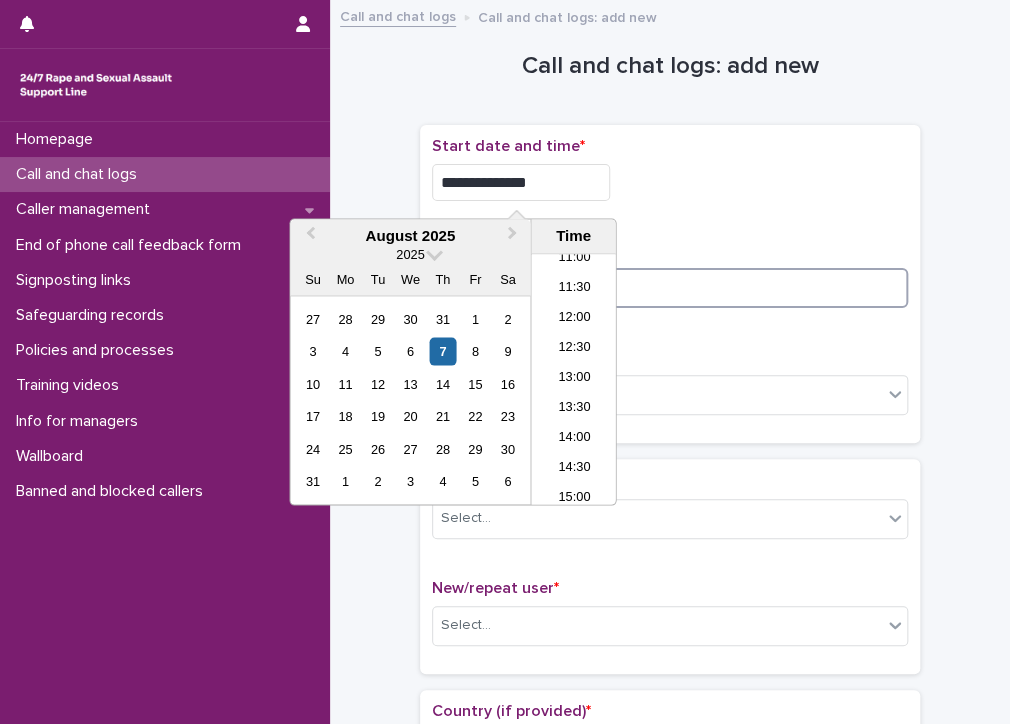 click at bounding box center [670, 288] 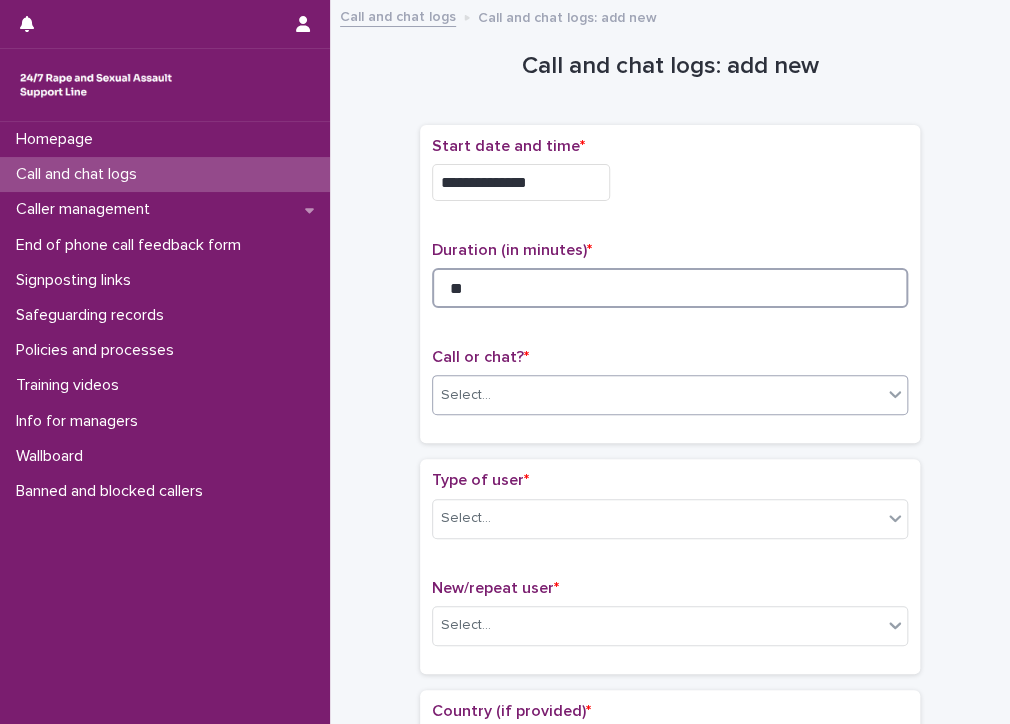 type on "**" 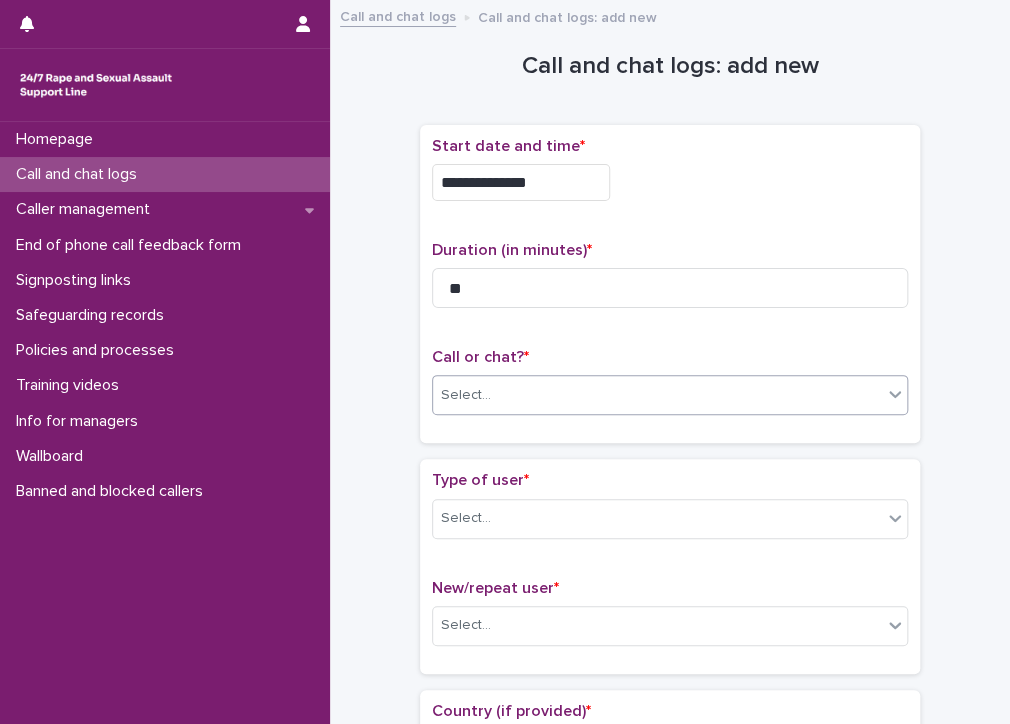 click on "Select..." at bounding box center [657, 395] 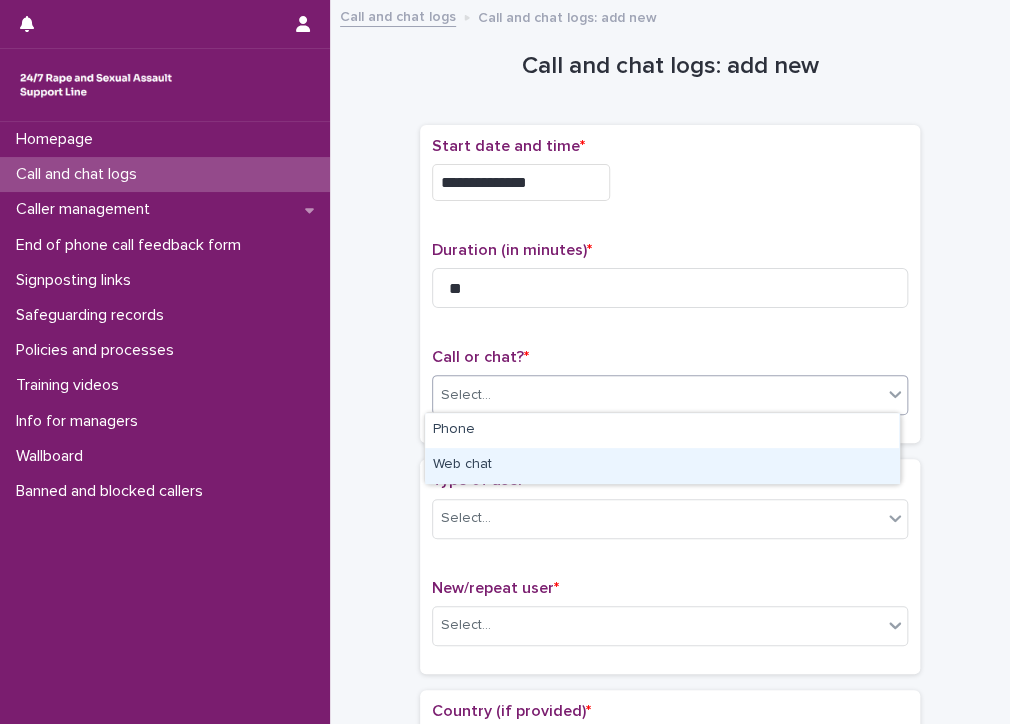click on "Web chat" at bounding box center (662, 465) 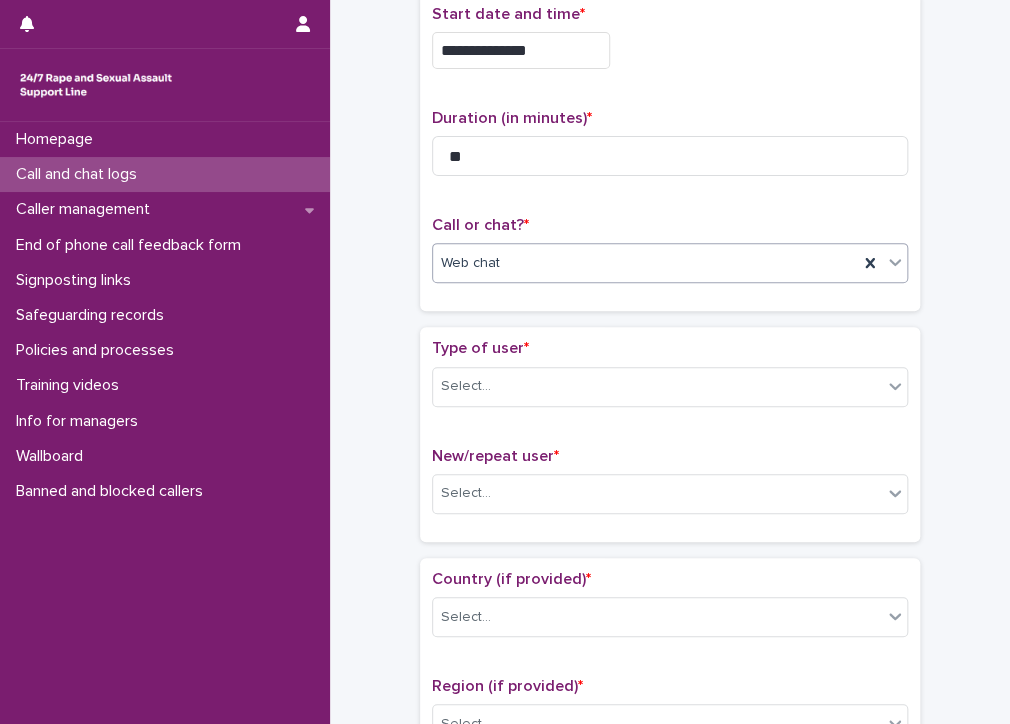 scroll, scrollTop: 200, scrollLeft: 0, axis: vertical 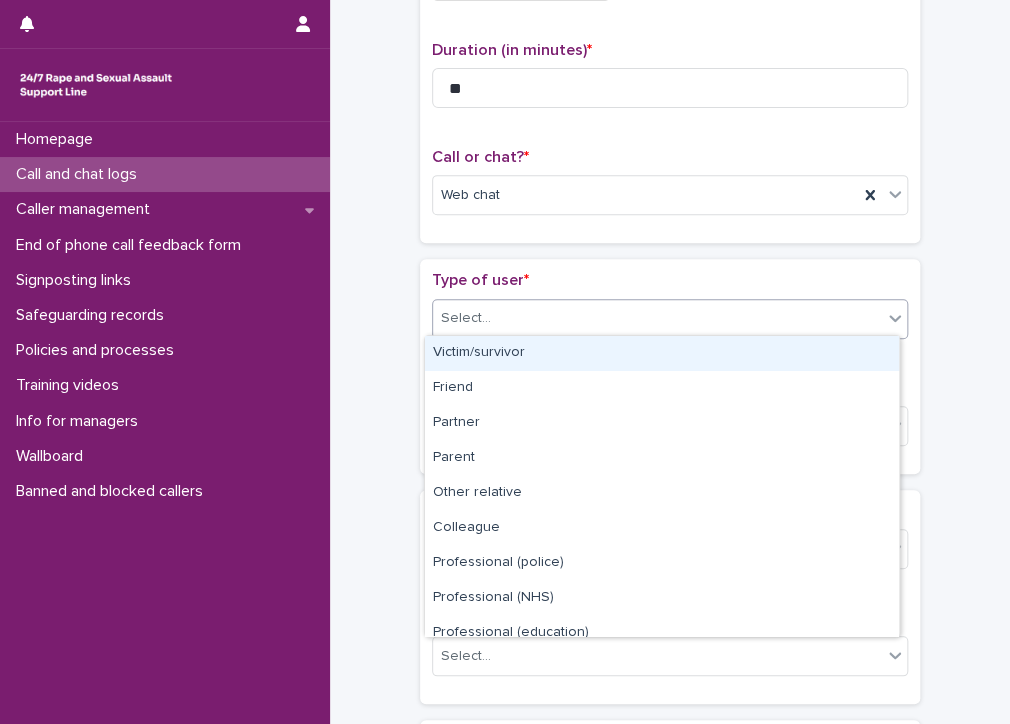 click on "Select..." at bounding box center (466, 318) 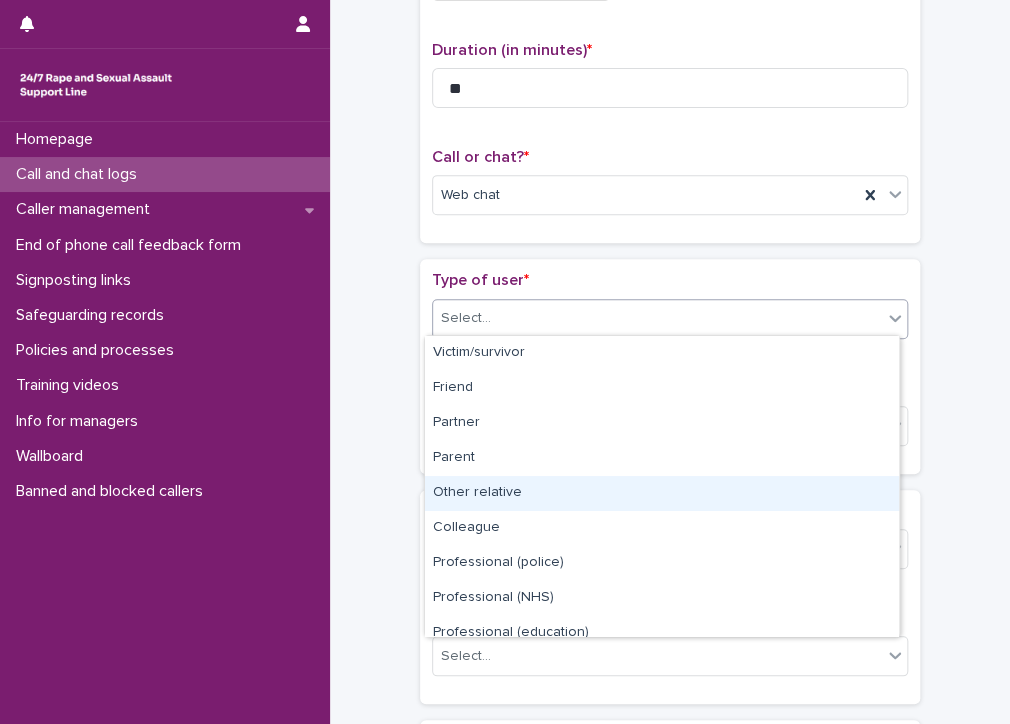 scroll, scrollTop: 100, scrollLeft: 0, axis: vertical 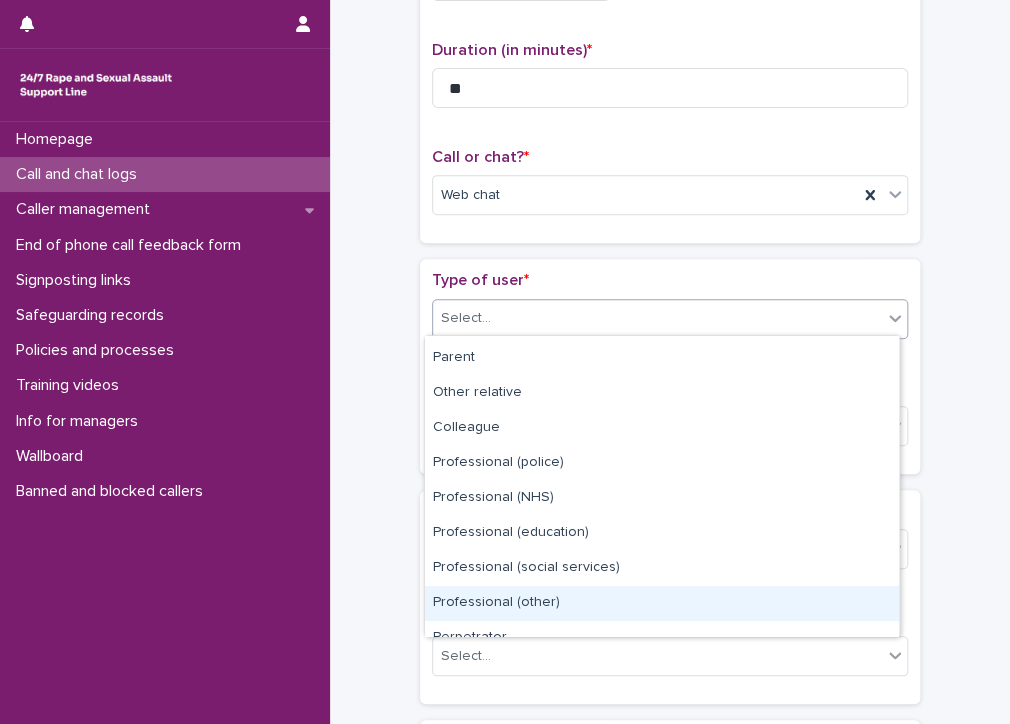 click on "Professional (other)" at bounding box center [662, 603] 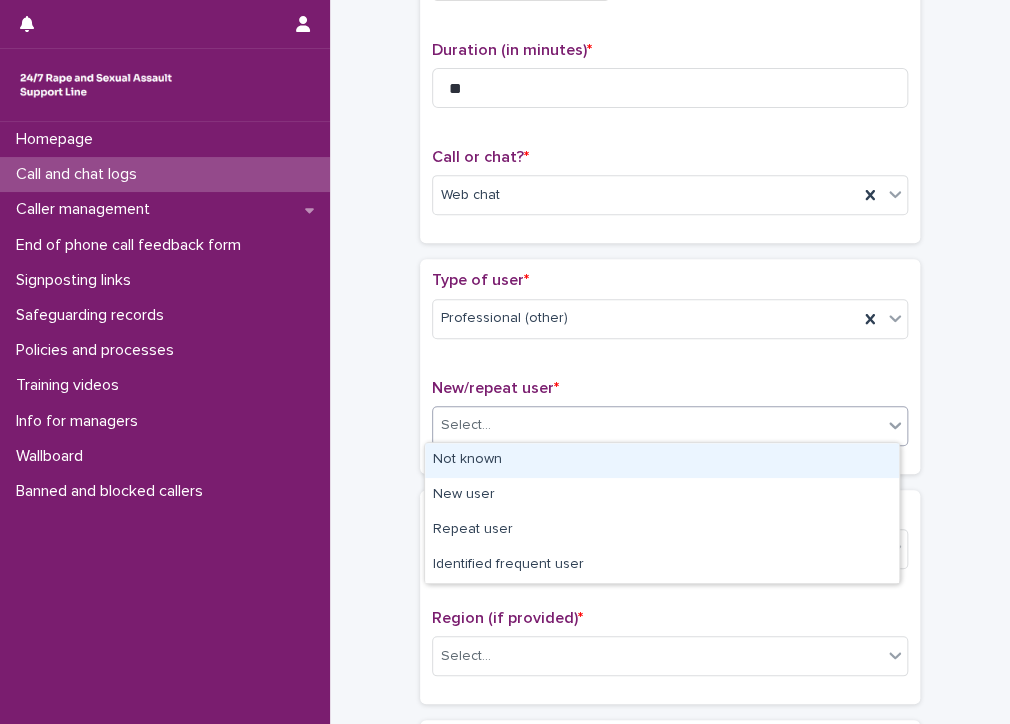 click on "Select..." at bounding box center [466, 425] 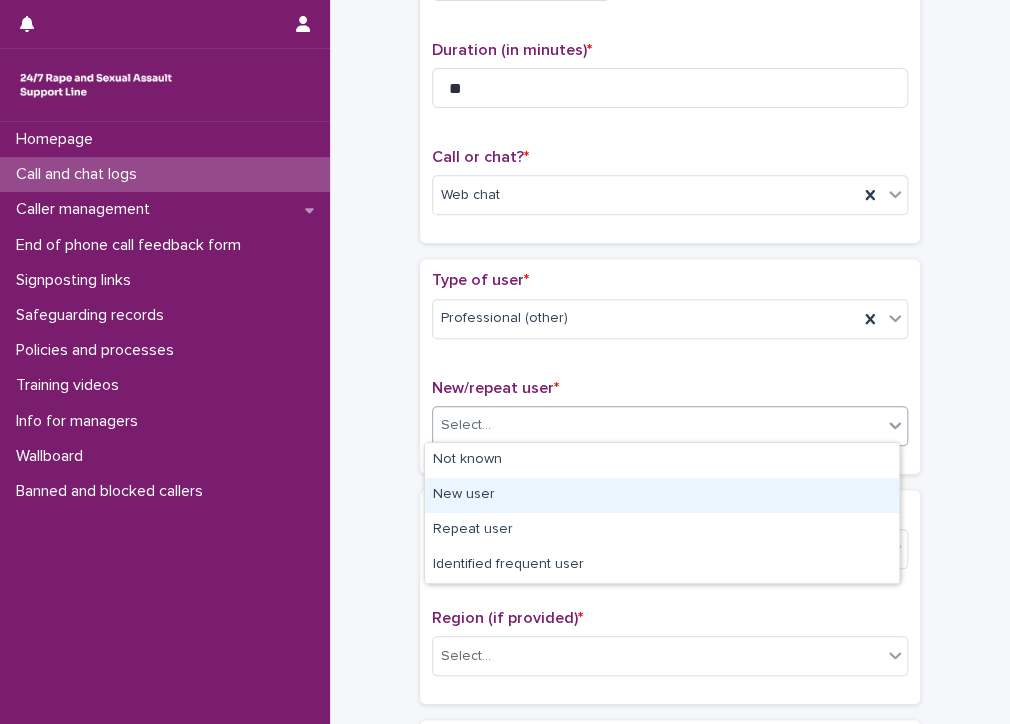 click on "New user" at bounding box center [662, 495] 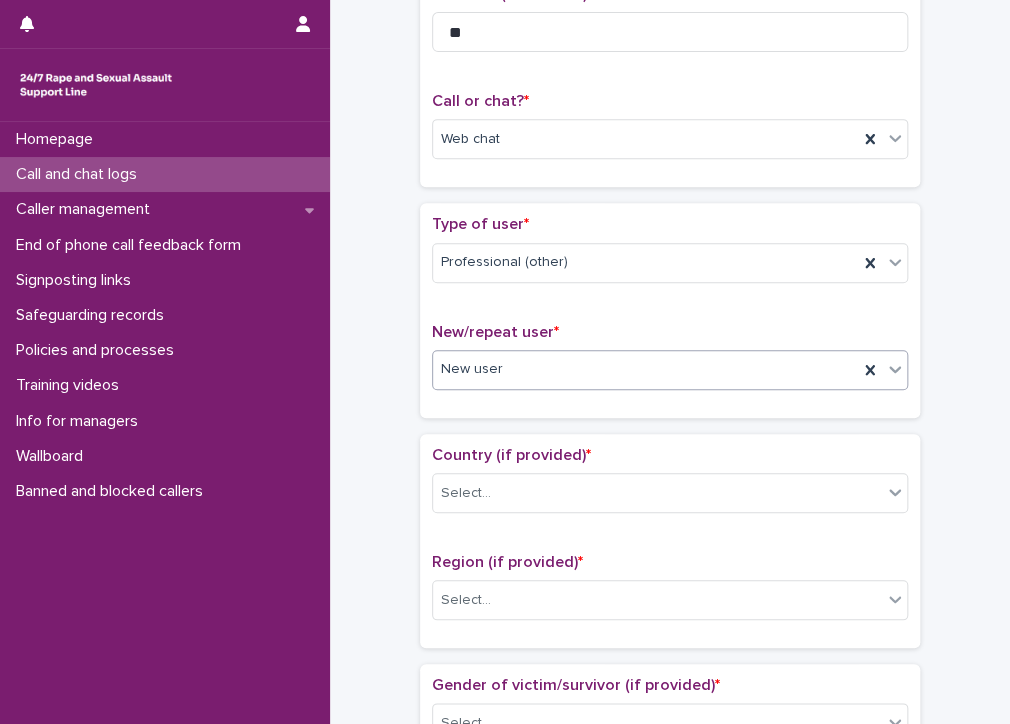 scroll, scrollTop: 600, scrollLeft: 0, axis: vertical 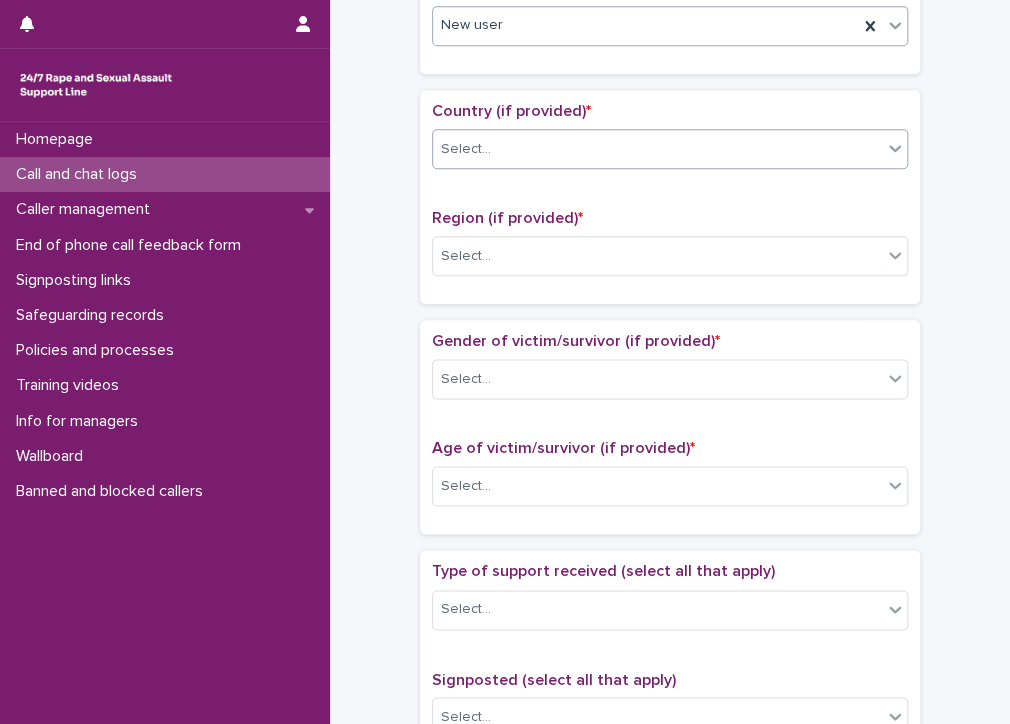 click on "Select..." at bounding box center (657, 149) 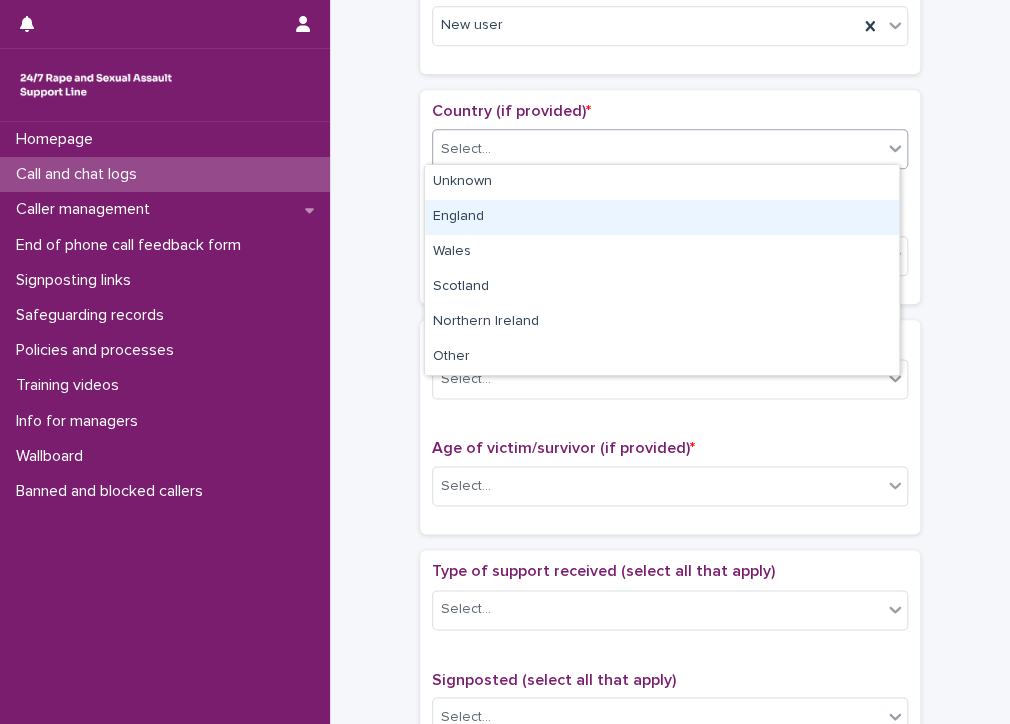 click on "England" at bounding box center (662, 217) 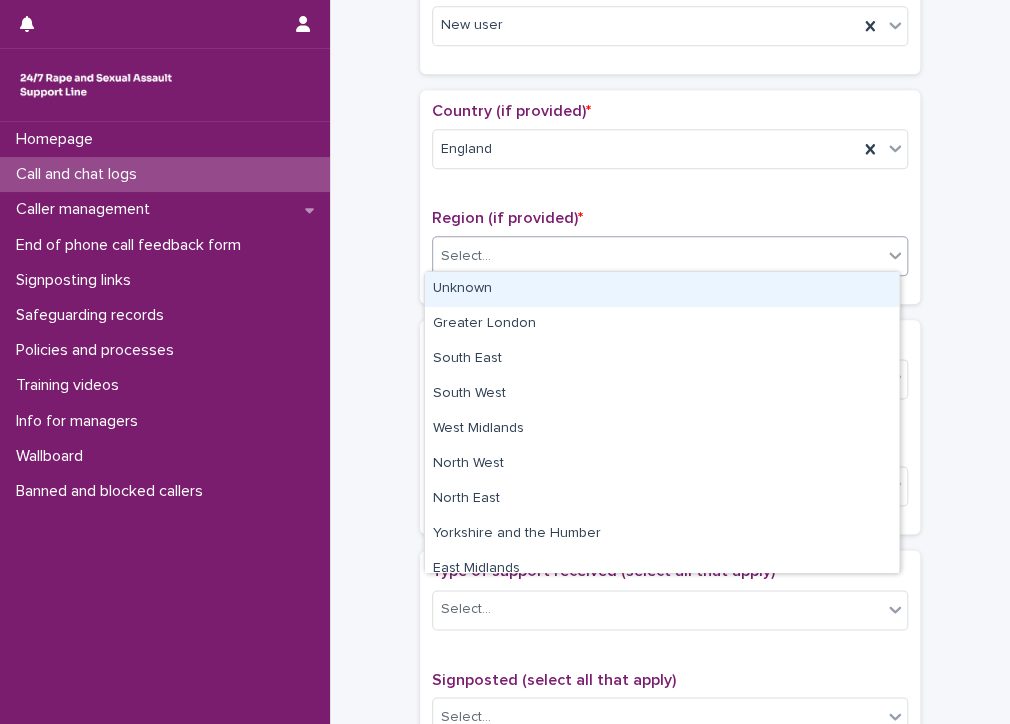 click on "Select..." at bounding box center (657, 256) 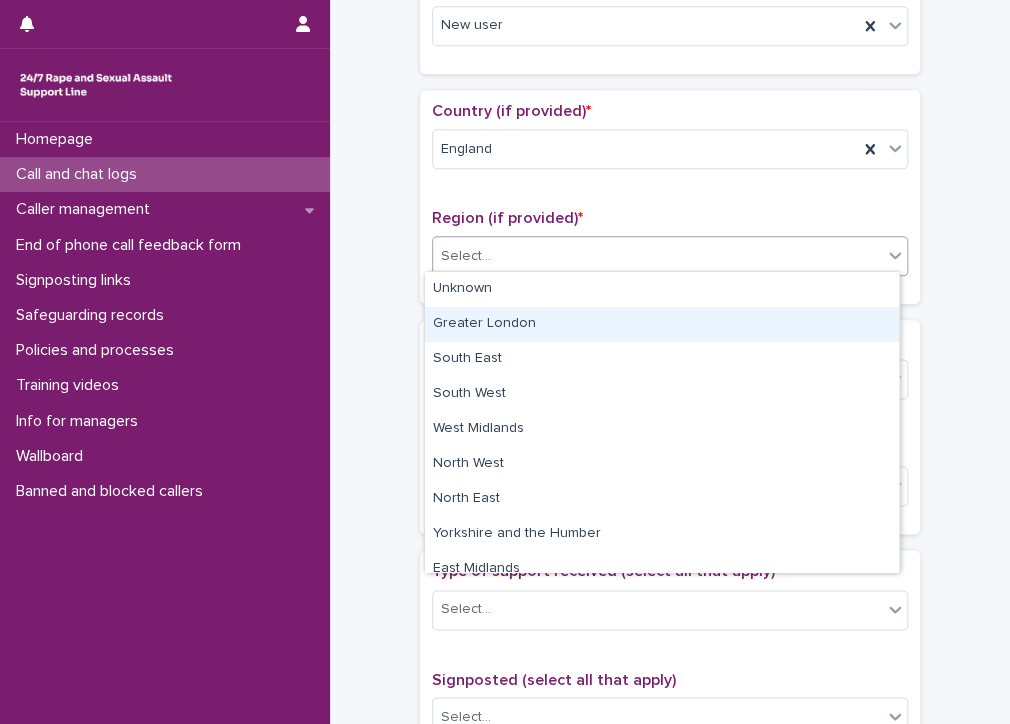 click on "Greater London" at bounding box center (662, 324) 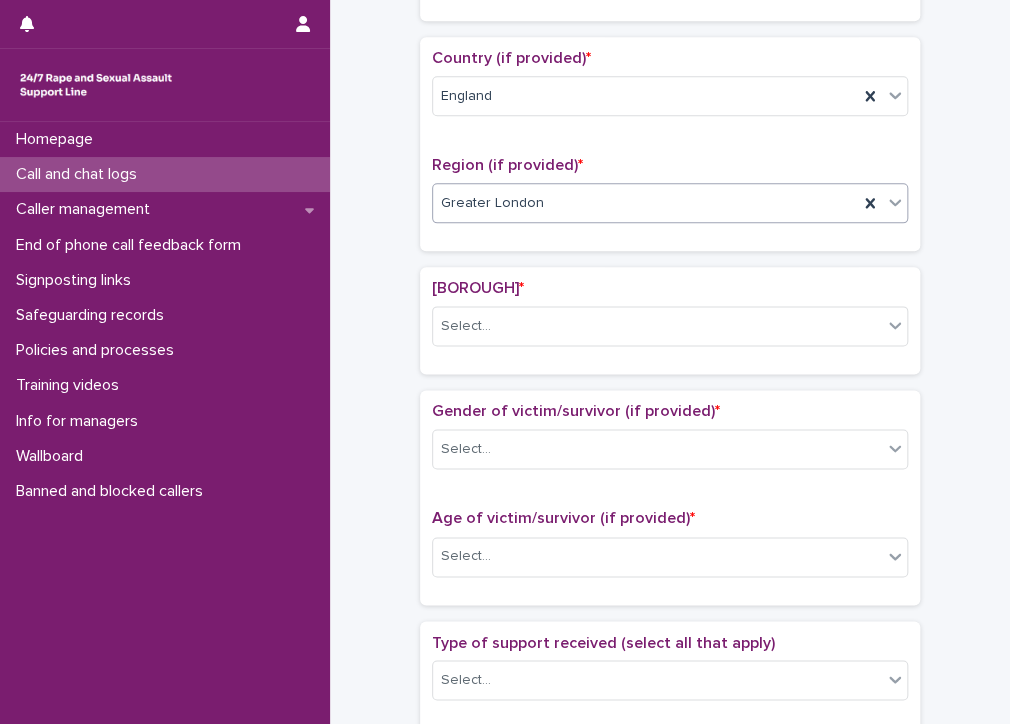scroll, scrollTop: 661, scrollLeft: 0, axis: vertical 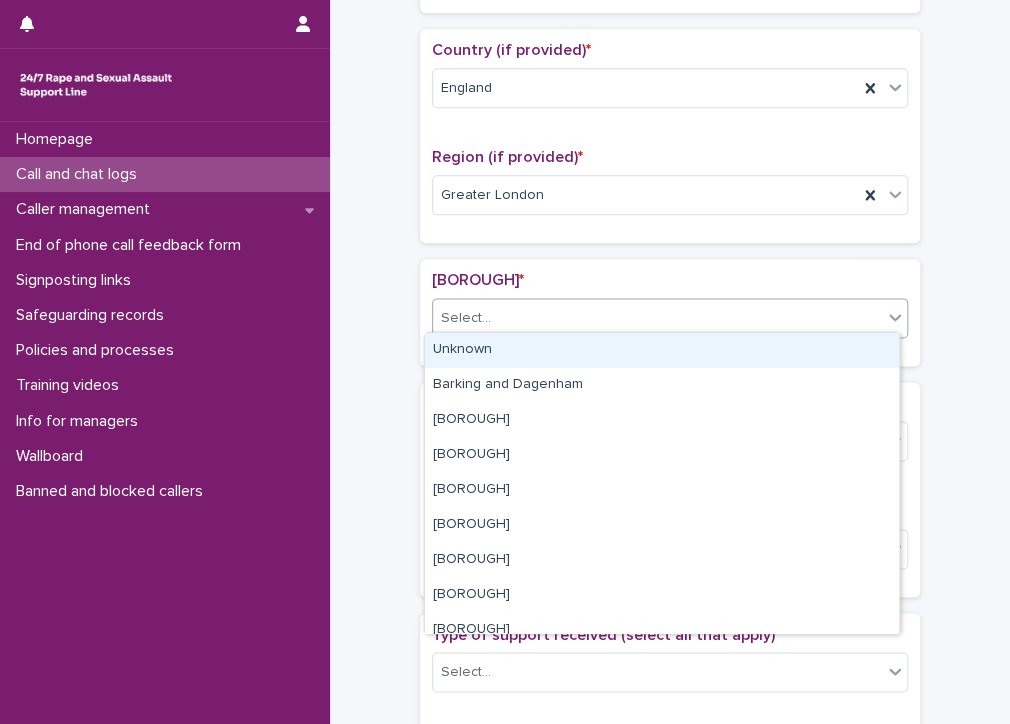click on "Select..." at bounding box center (657, 318) 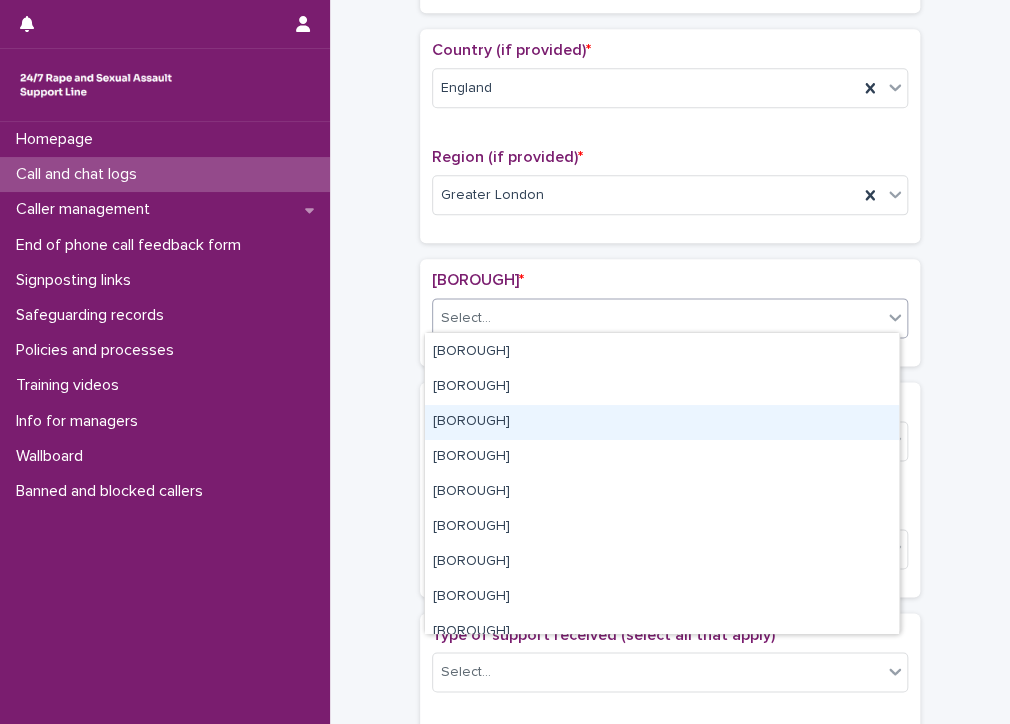 scroll, scrollTop: 200, scrollLeft: 0, axis: vertical 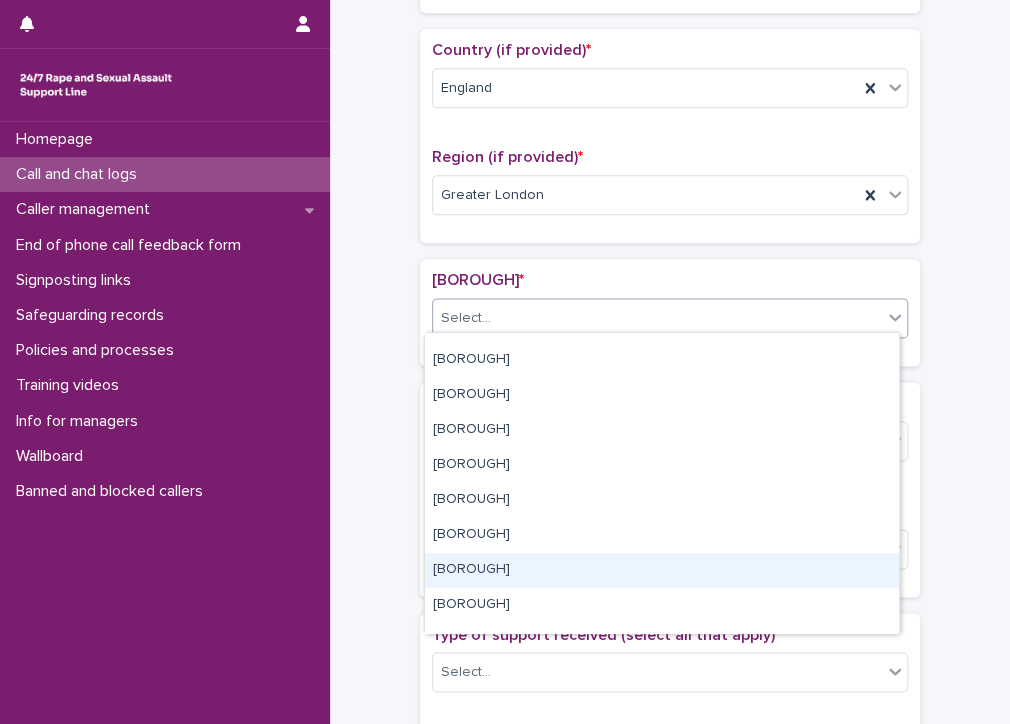 click on "Hackney" at bounding box center (662, 570) 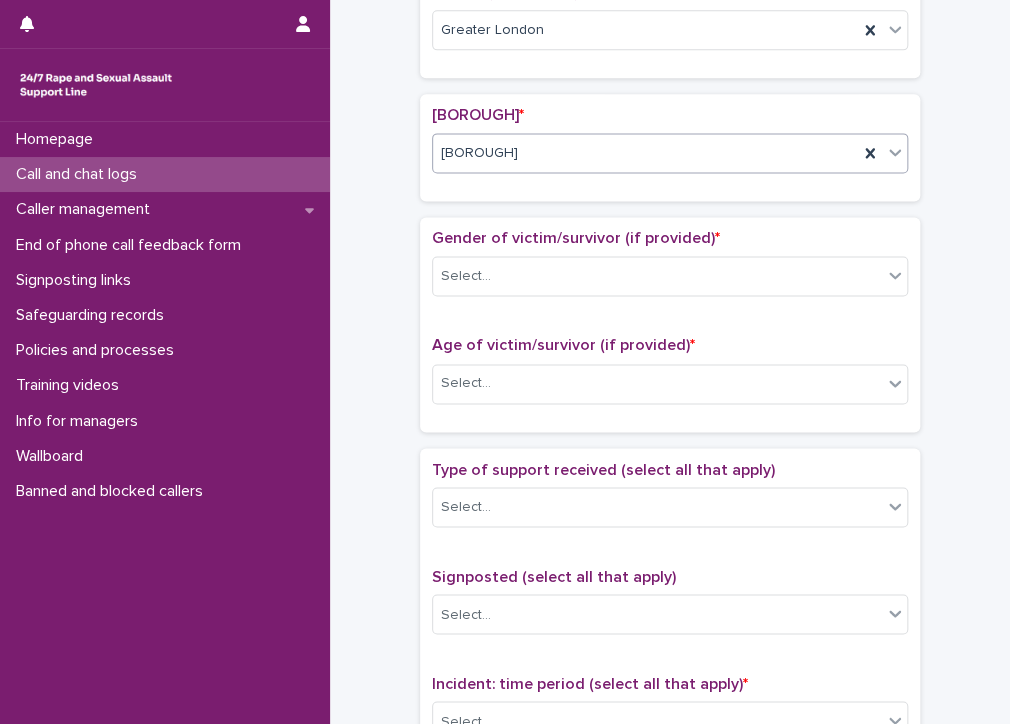 scroll, scrollTop: 861, scrollLeft: 0, axis: vertical 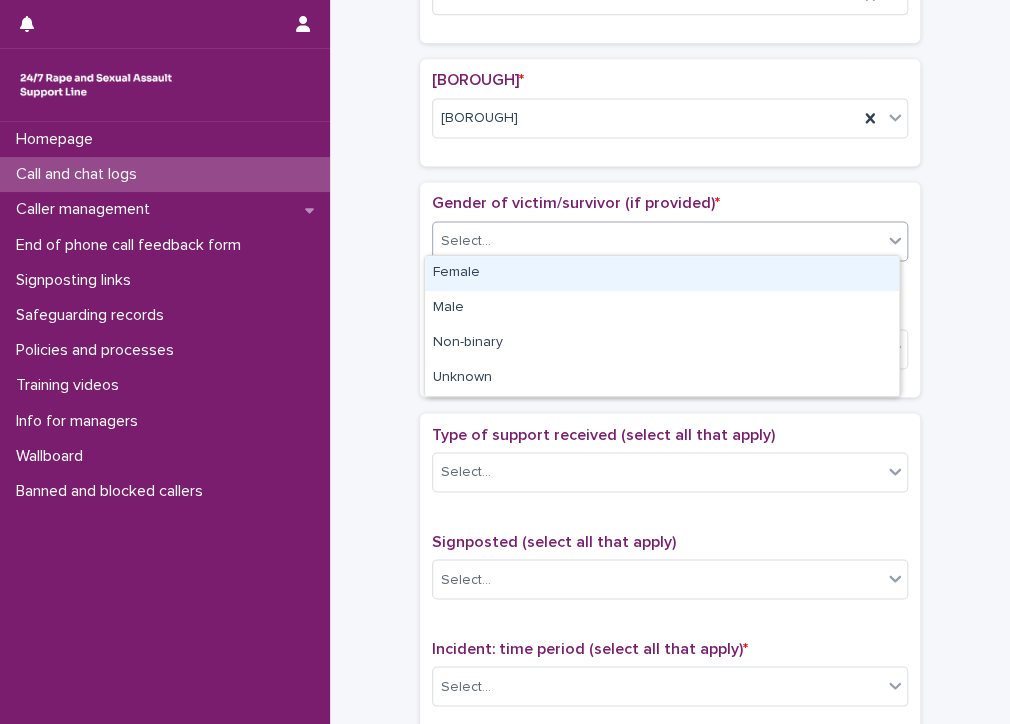 click on "Select..." at bounding box center [657, 241] 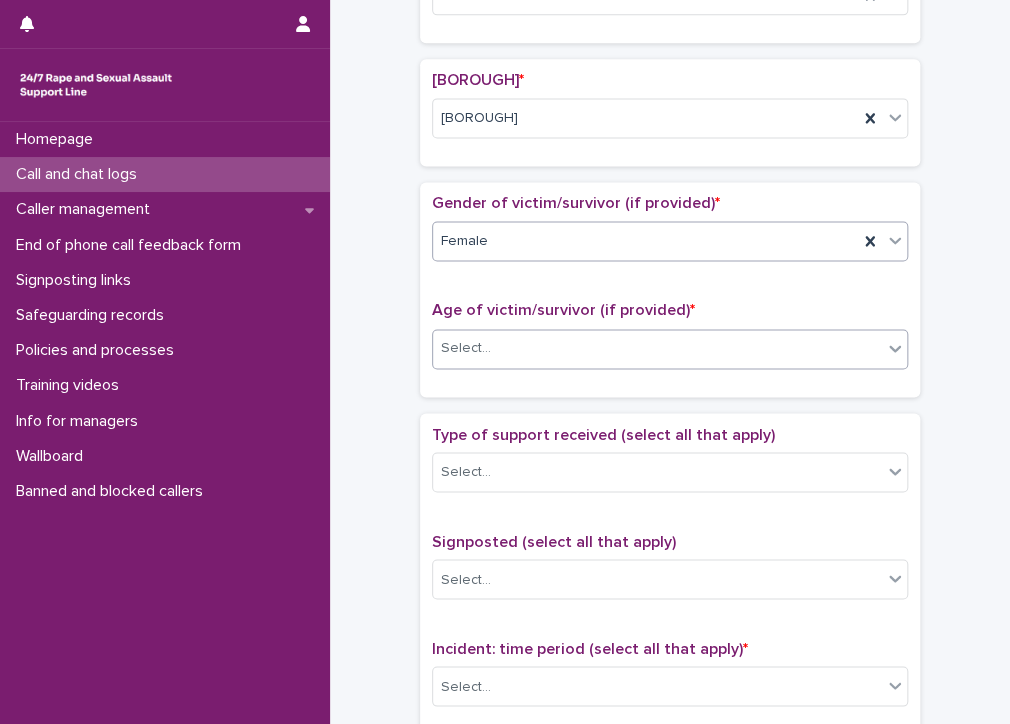 click on "Select..." at bounding box center (657, 348) 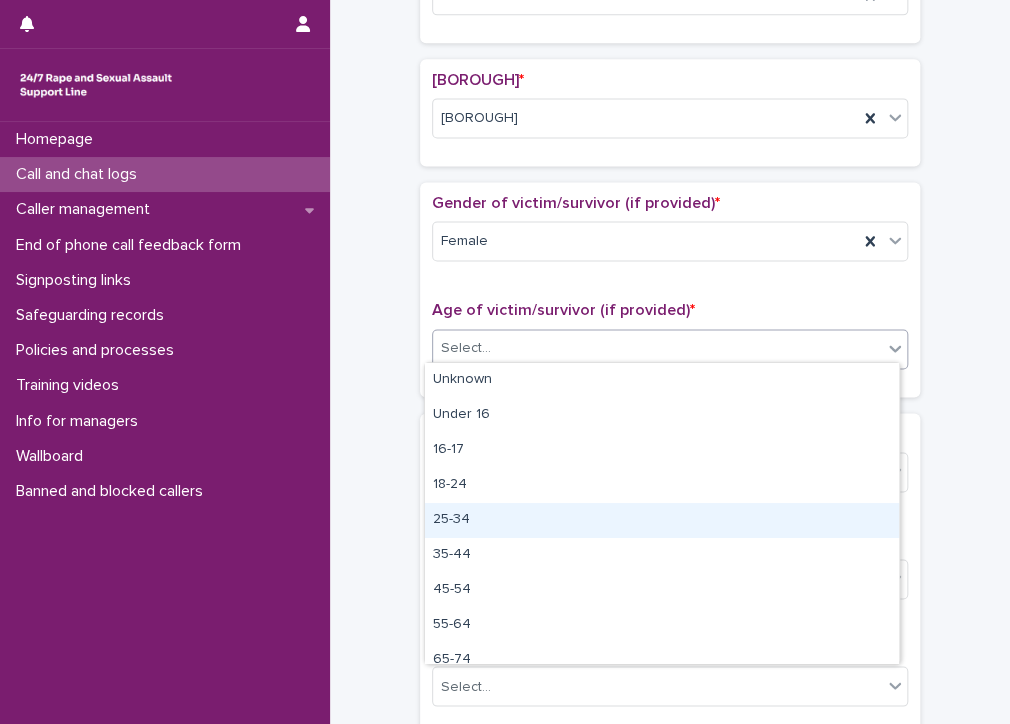 click on "25-34" at bounding box center (662, 520) 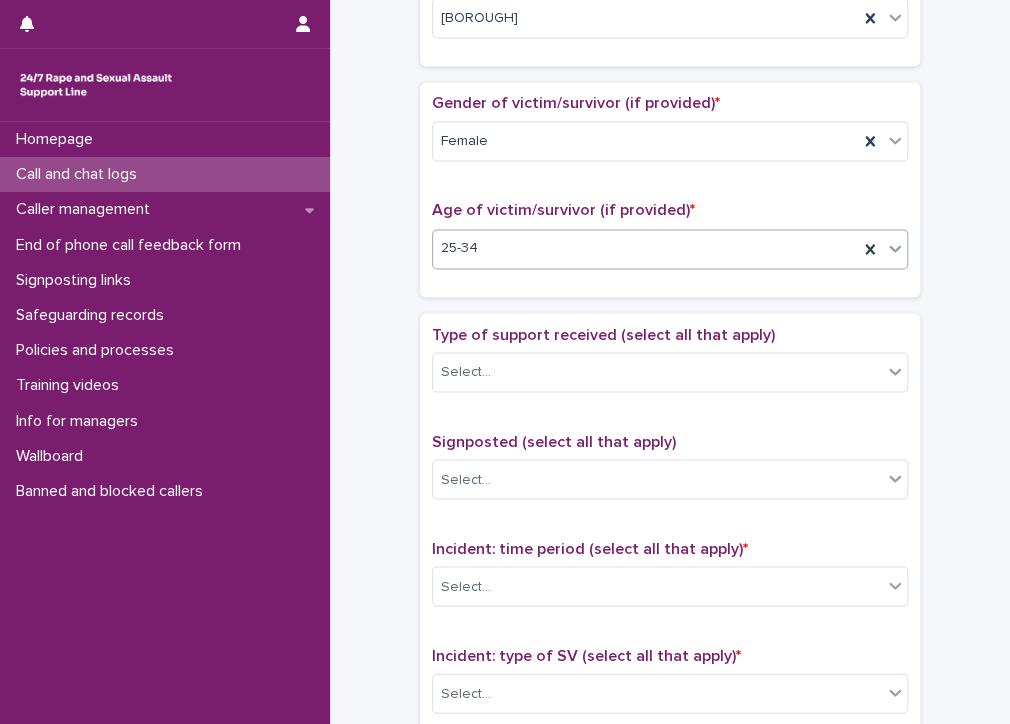 scroll, scrollTop: 1061, scrollLeft: 0, axis: vertical 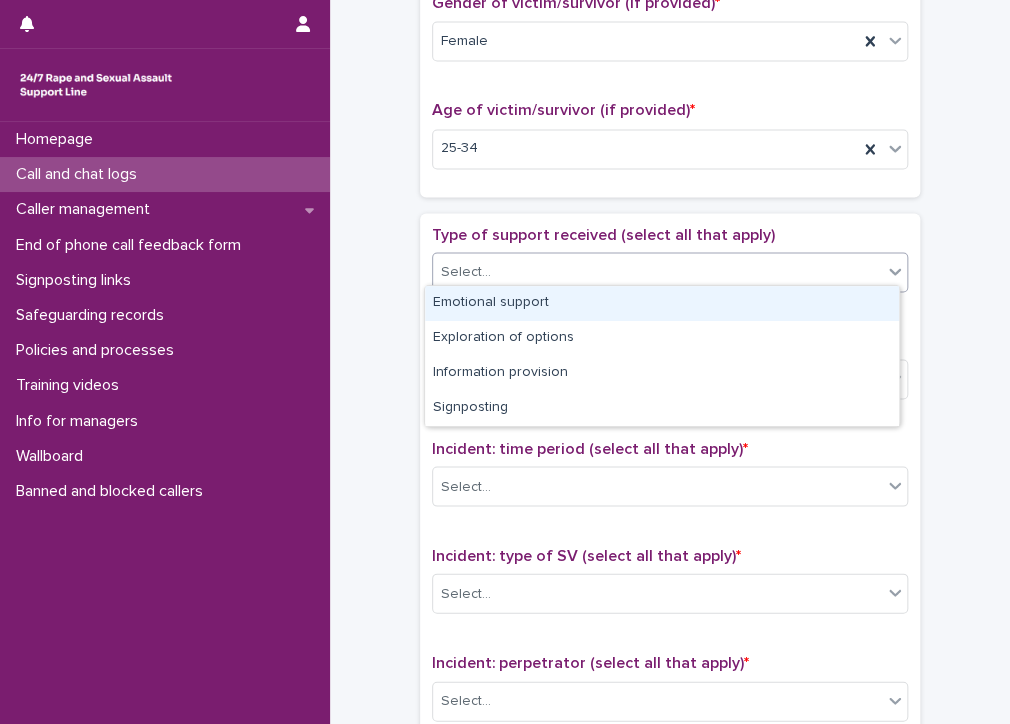 click on "Select..." at bounding box center (657, 271) 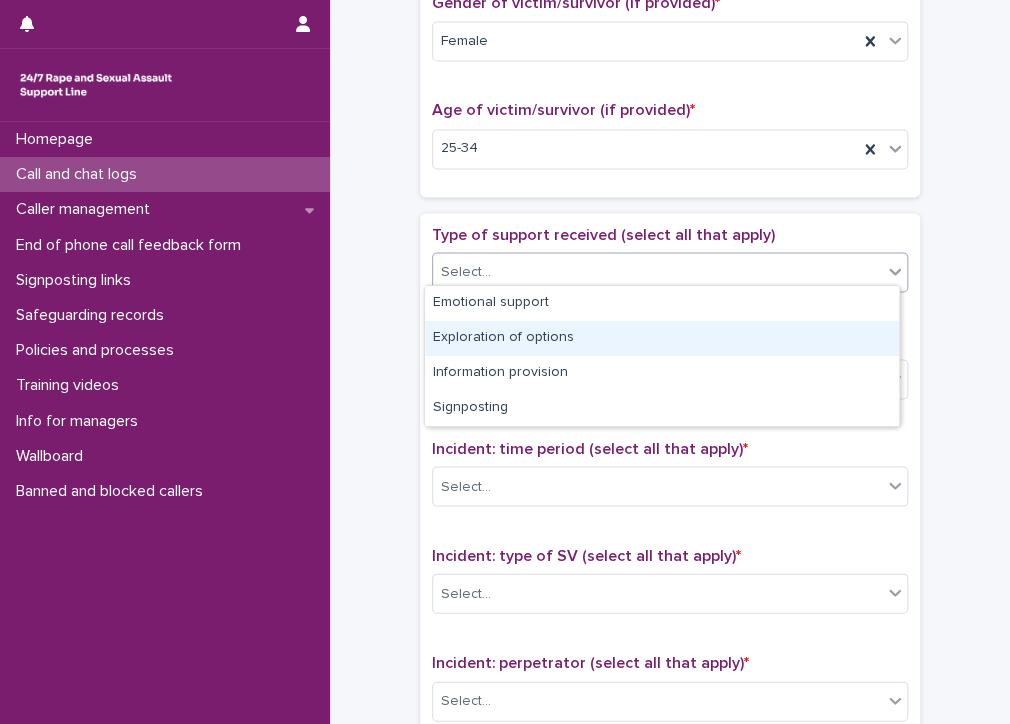 drag, startPoint x: 549, startPoint y: 319, endPoint x: 551, endPoint y: 334, distance: 15.132746 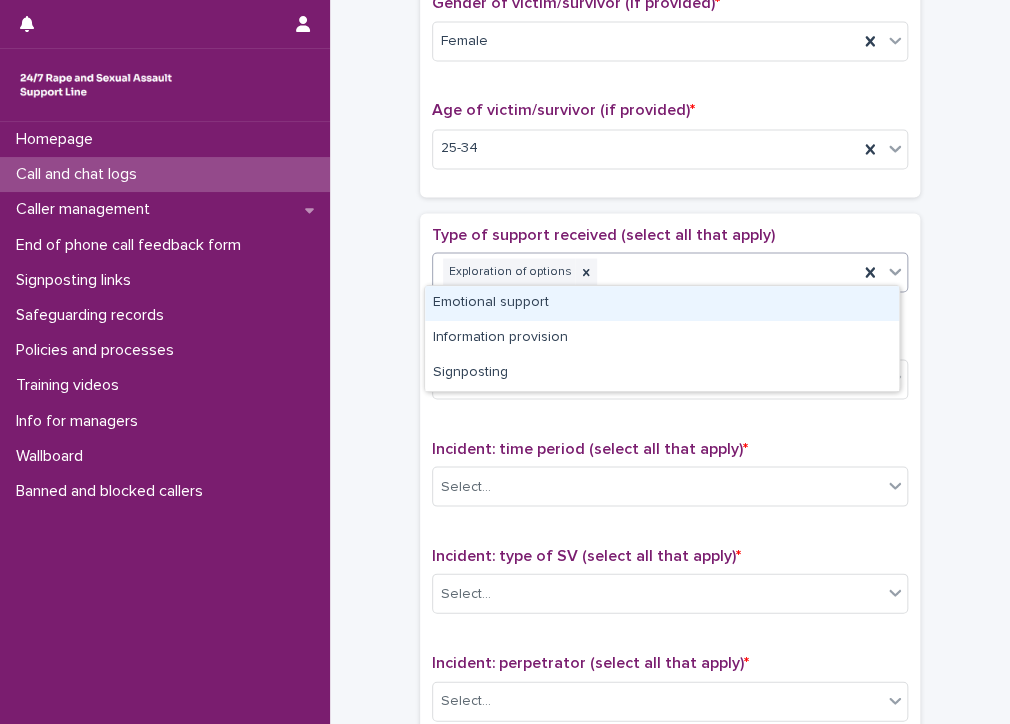click on "Exploration of options" at bounding box center (645, 271) 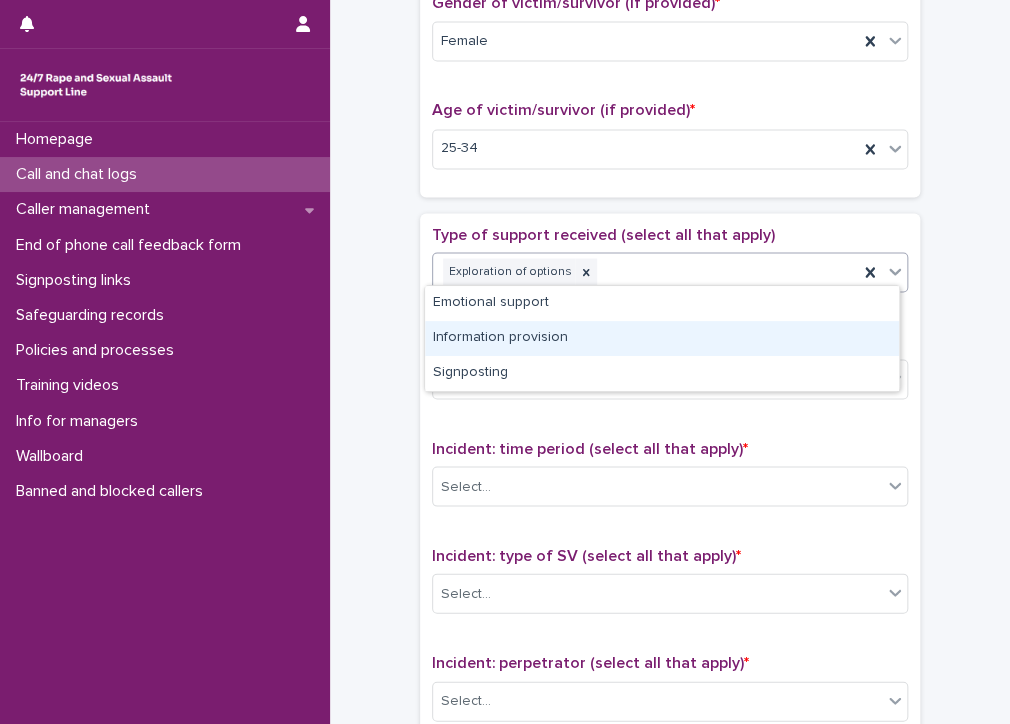 click on "Information provision" at bounding box center [662, 338] 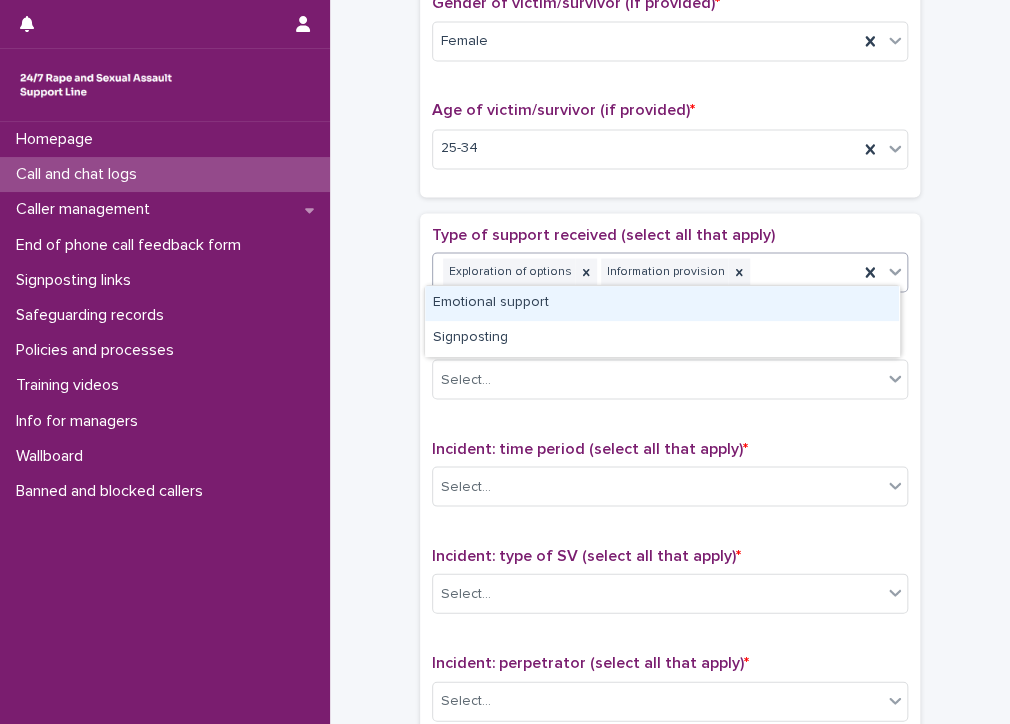 click on "Exploration of options Information provision" at bounding box center (645, 271) 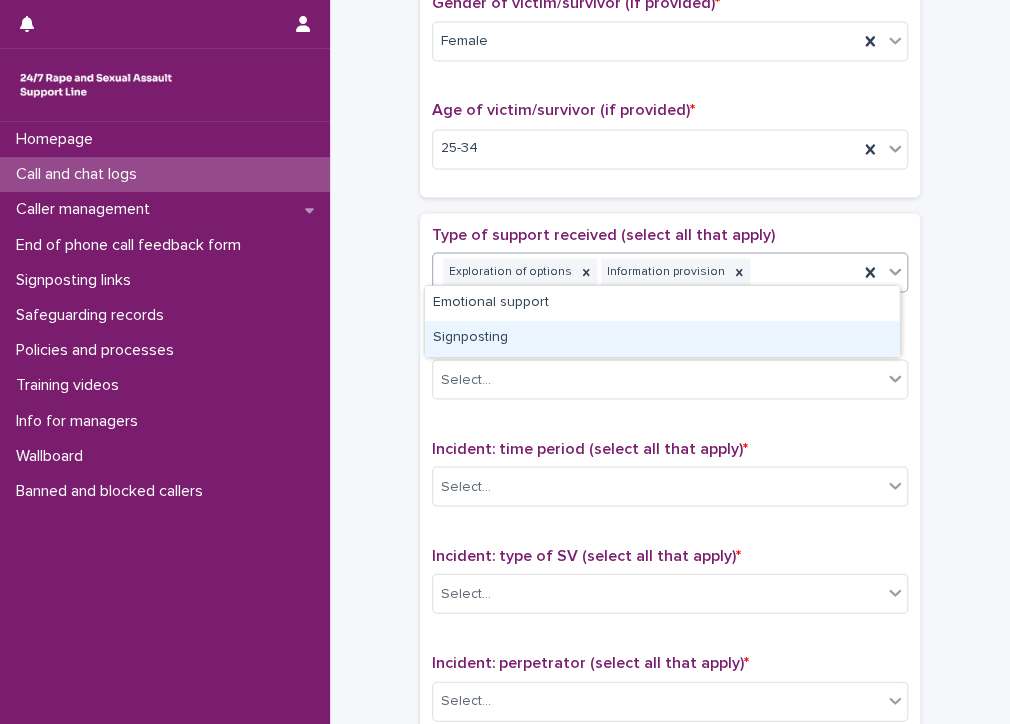 click on "Signposting" at bounding box center [662, 338] 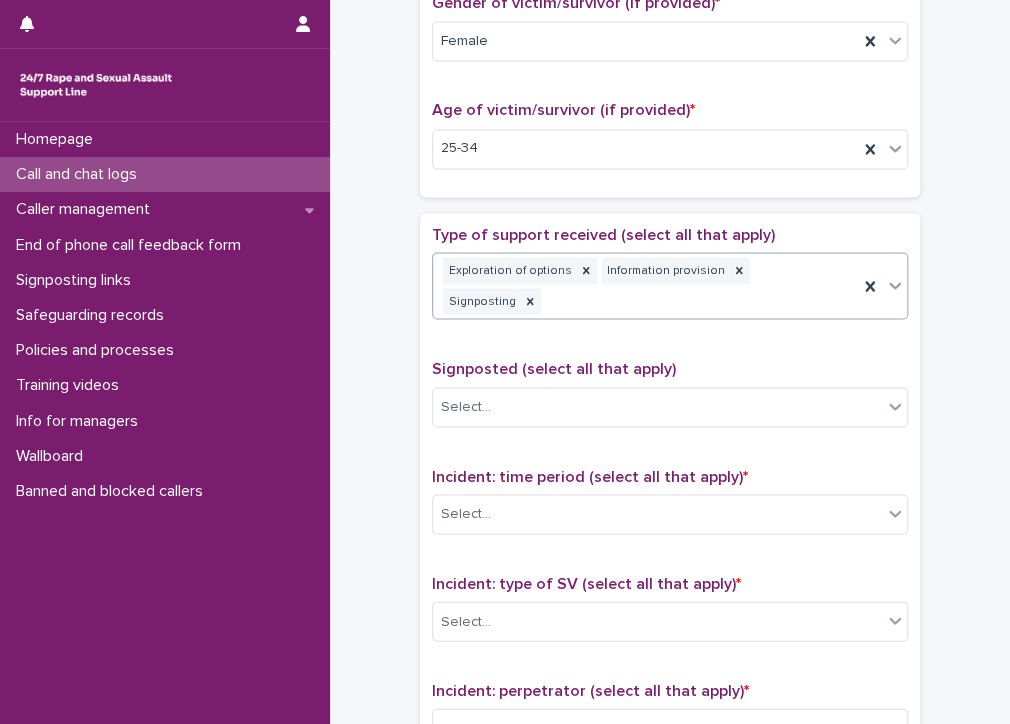 scroll, scrollTop: 1161, scrollLeft: 0, axis: vertical 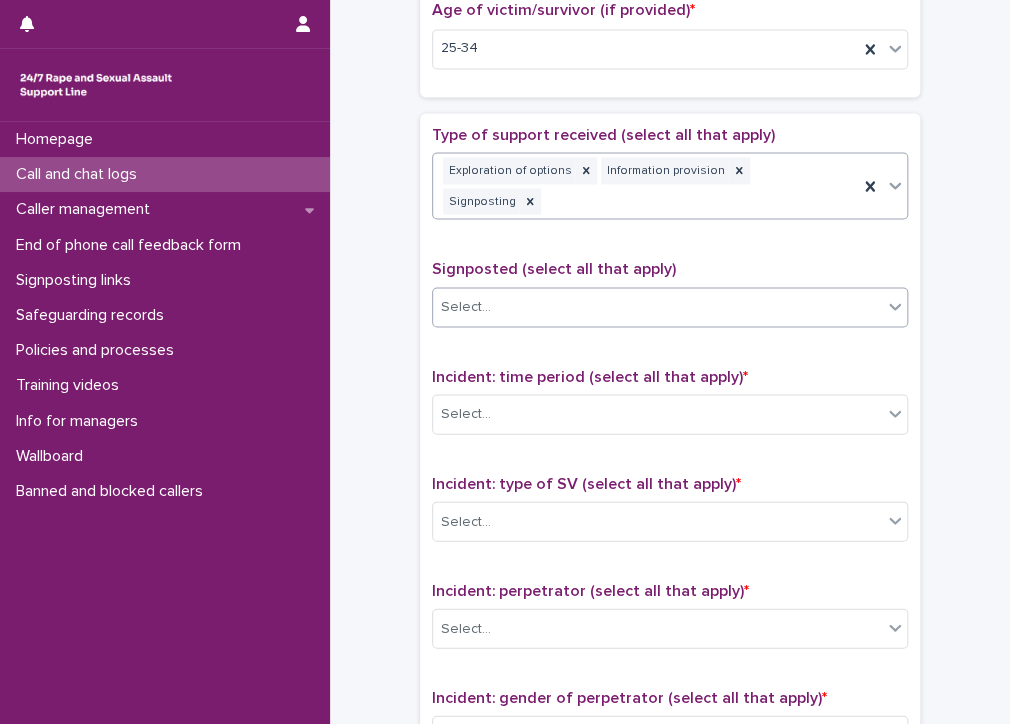 click on "Select..." at bounding box center [657, 306] 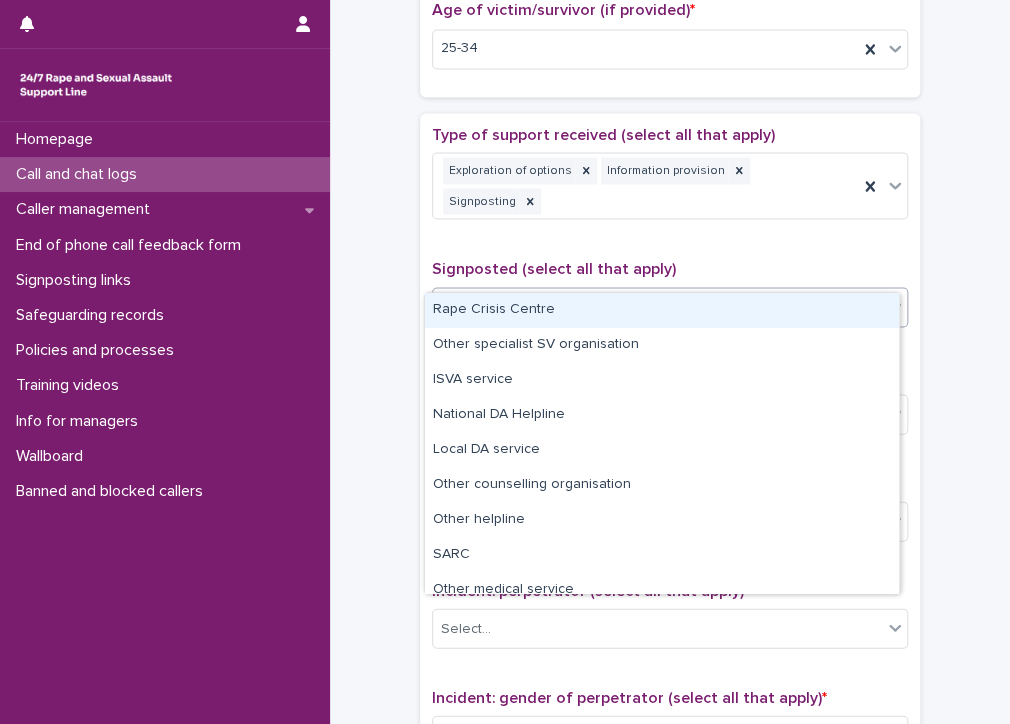 click on "Rape Crisis Centre" at bounding box center [662, 310] 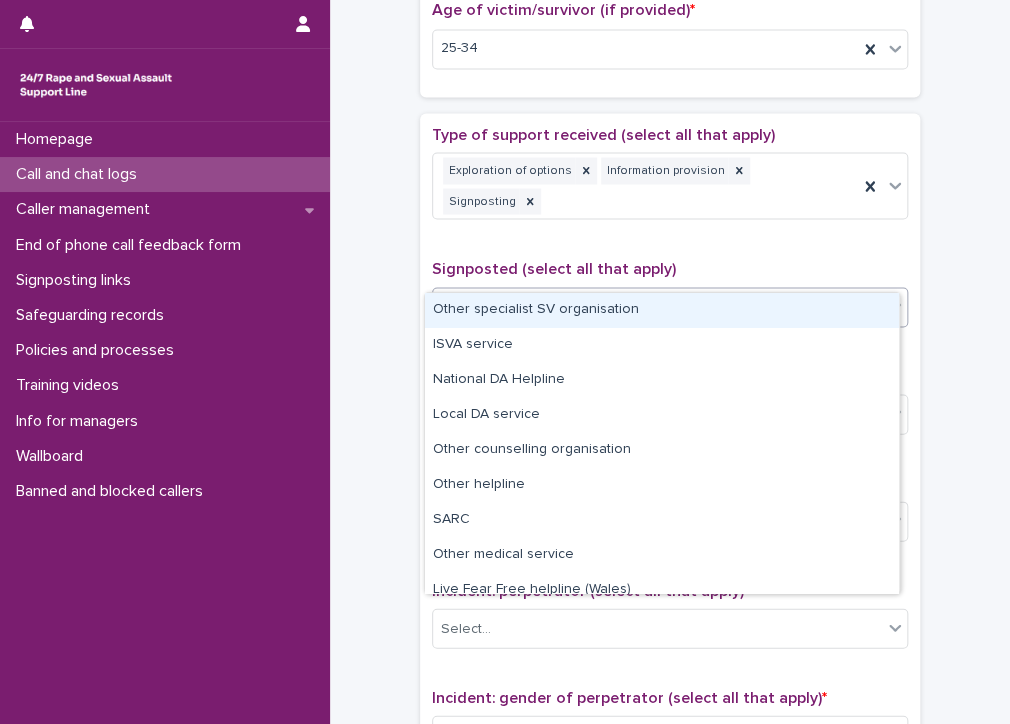 click on "Rape Crisis Centre" at bounding box center [645, 306] 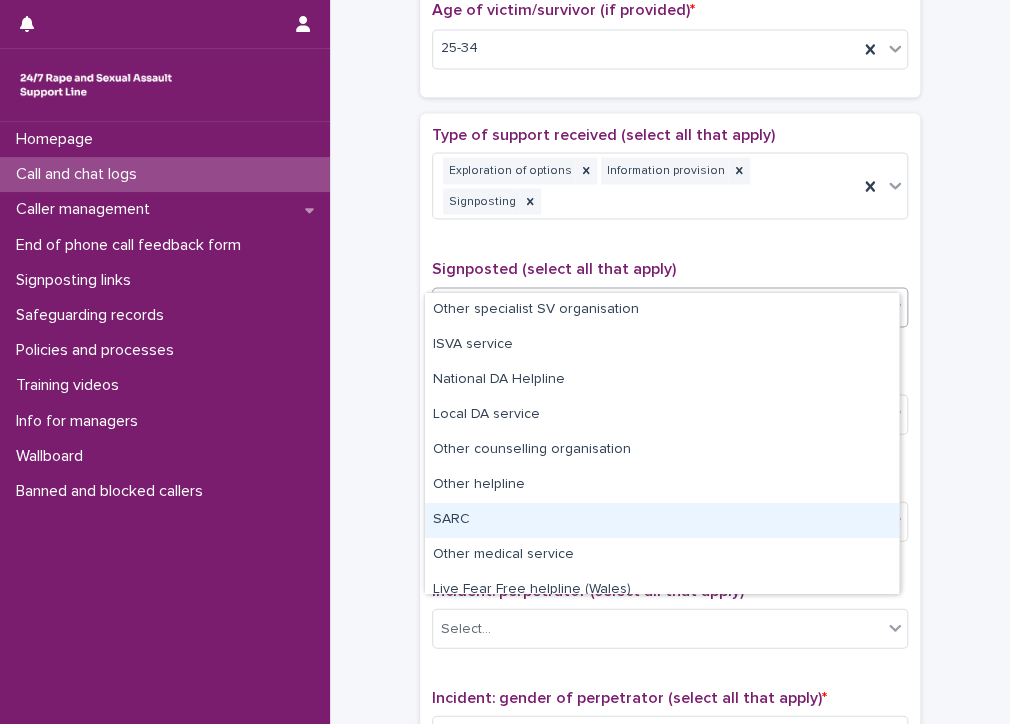 click on "SARC" at bounding box center [662, 520] 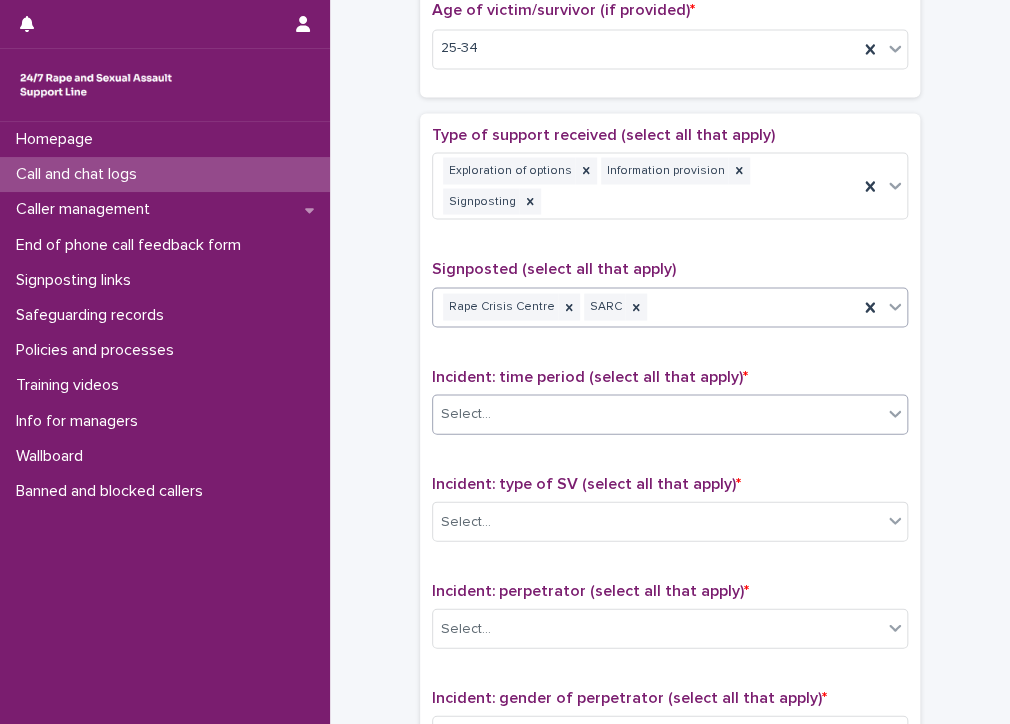 scroll, scrollTop: 1261, scrollLeft: 0, axis: vertical 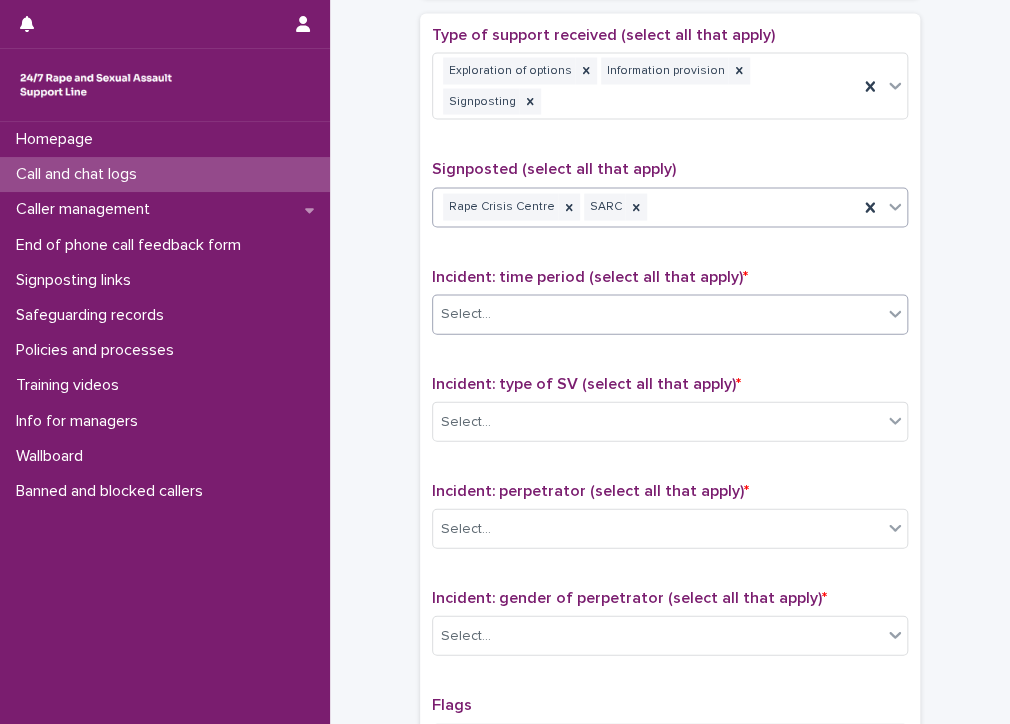 click on "Select..." at bounding box center [466, 313] 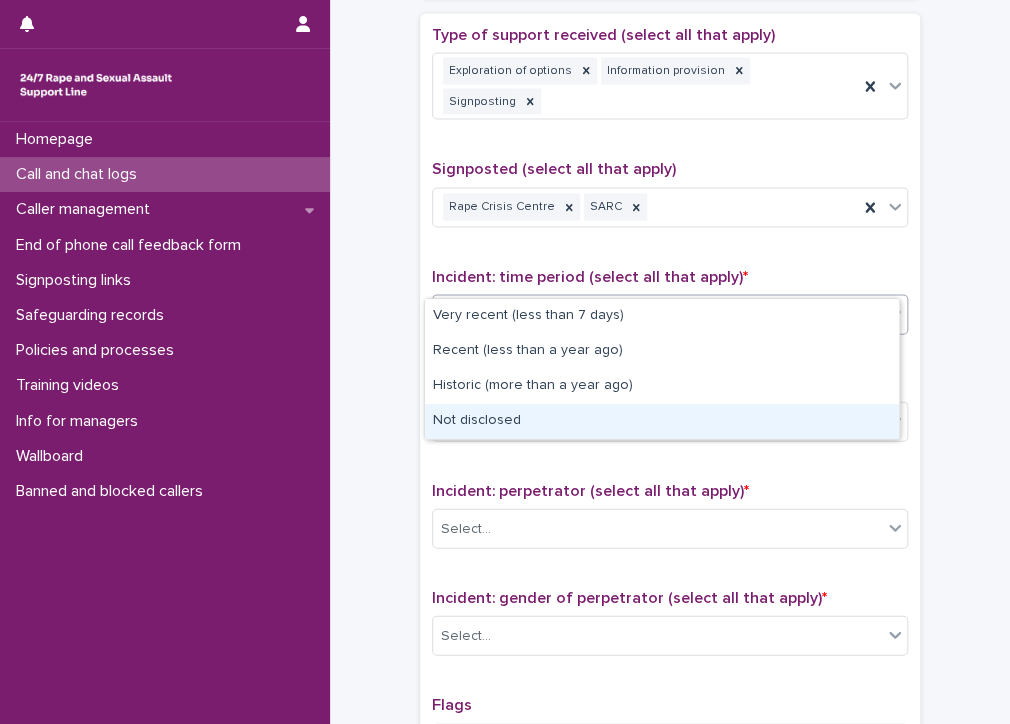 click on "Not disclosed" at bounding box center [662, 421] 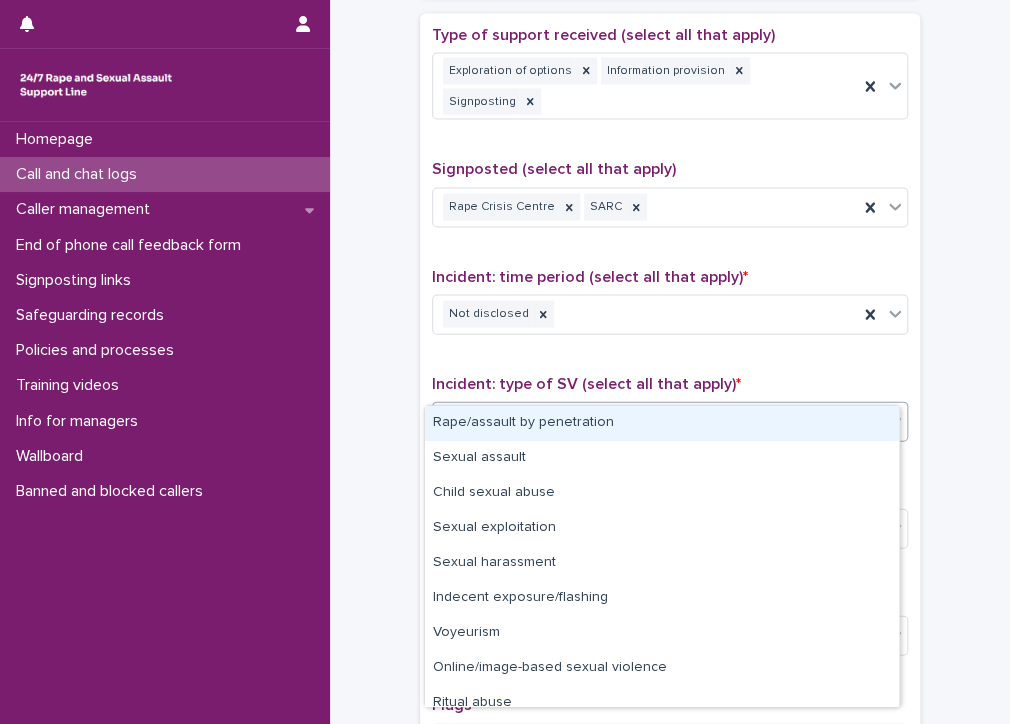 click on "Select..." at bounding box center (657, 421) 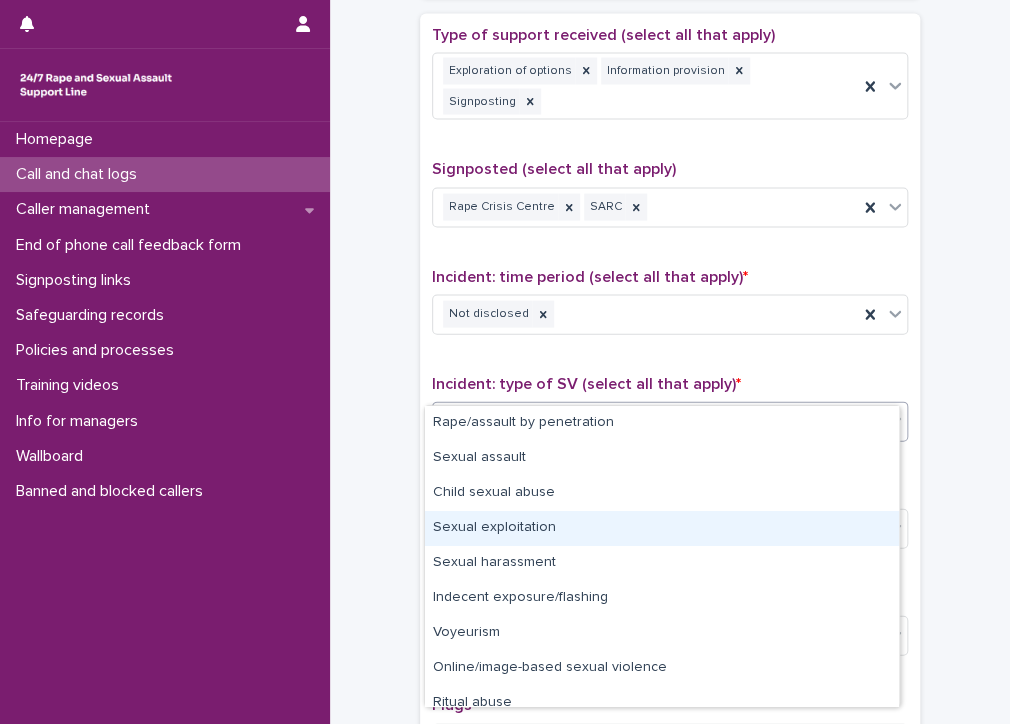 scroll, scrollTop: 50, scrollLeft: 0, axis: vertical 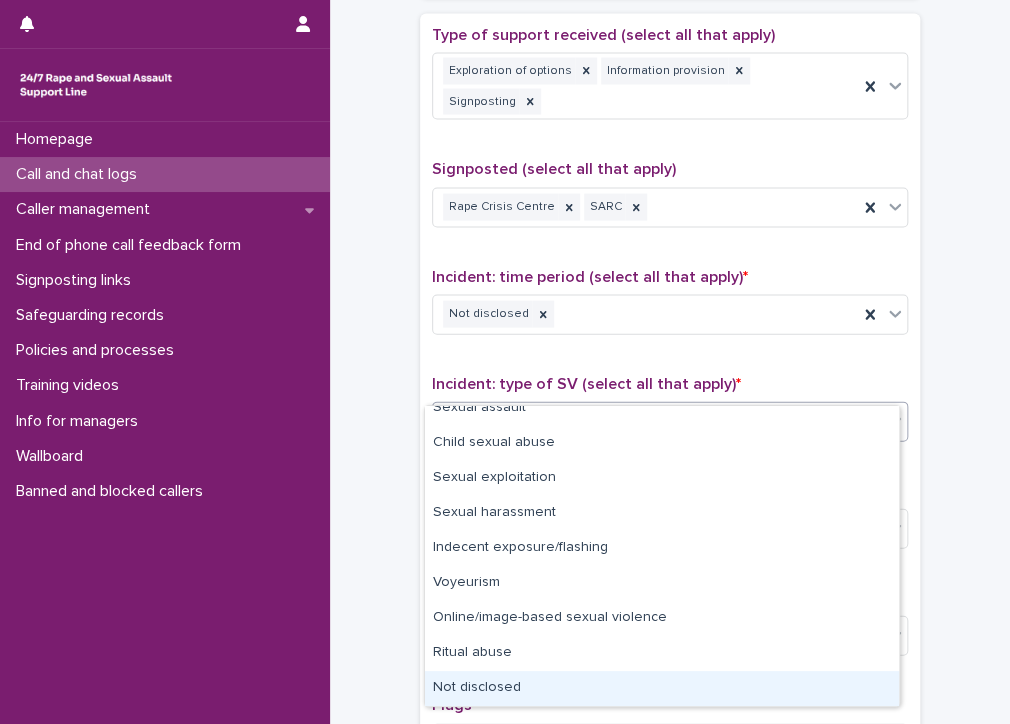 click on "Not disclosed" at bounding box center (662, 688) 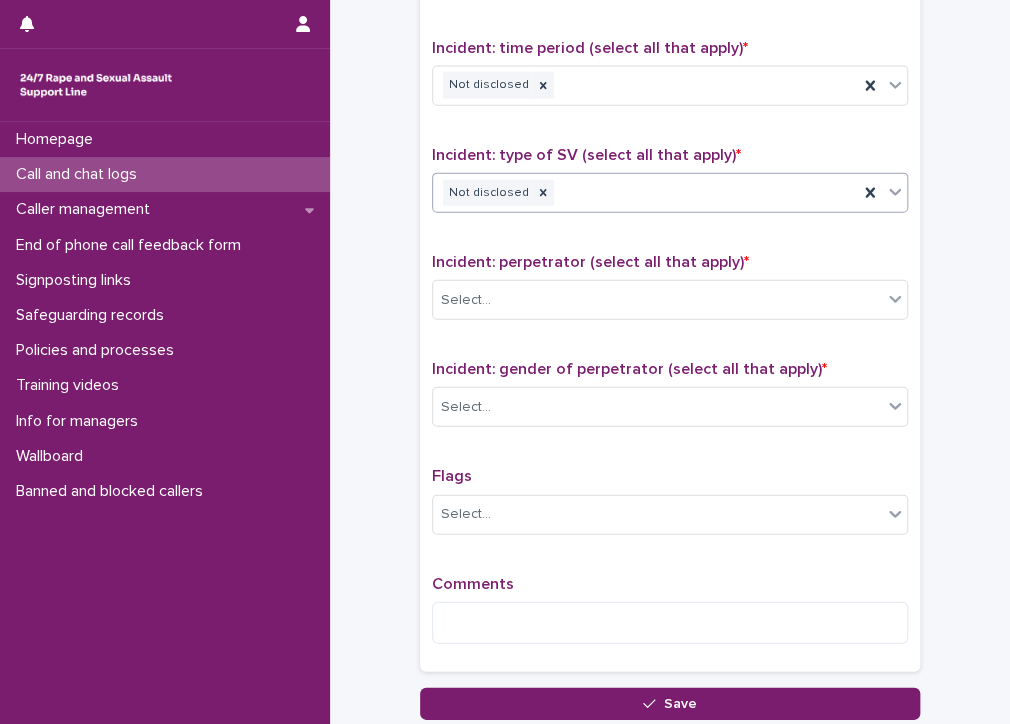 scroll, scrollTop: 1561, scrollLeft: 0, axis: vertical 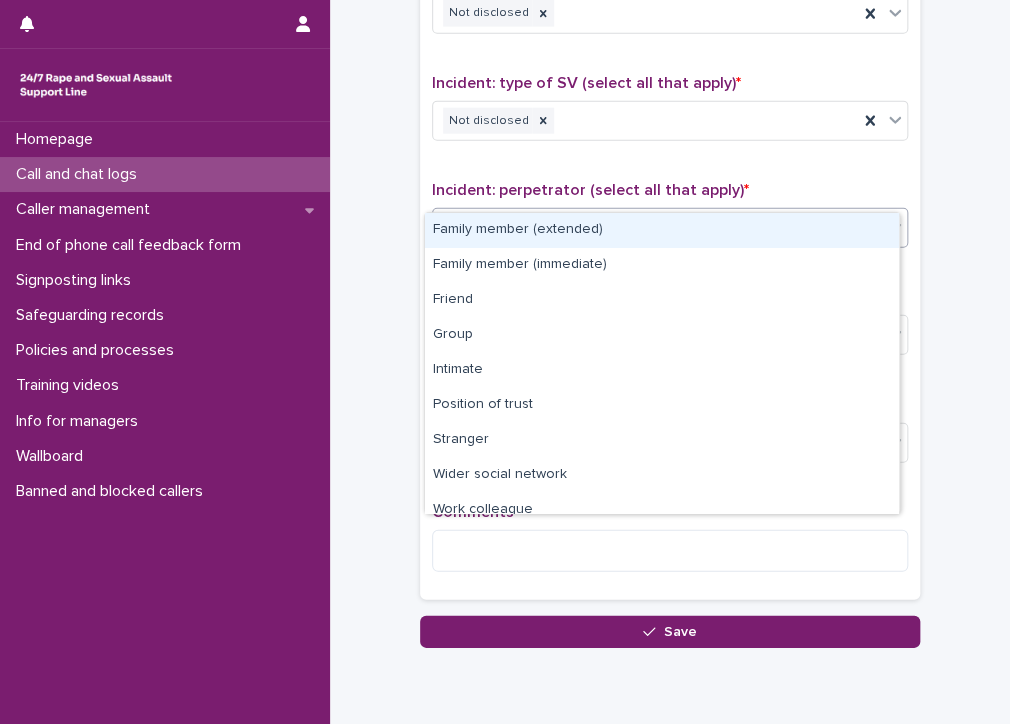 click on "Select..." at bounding box center (657, 228) 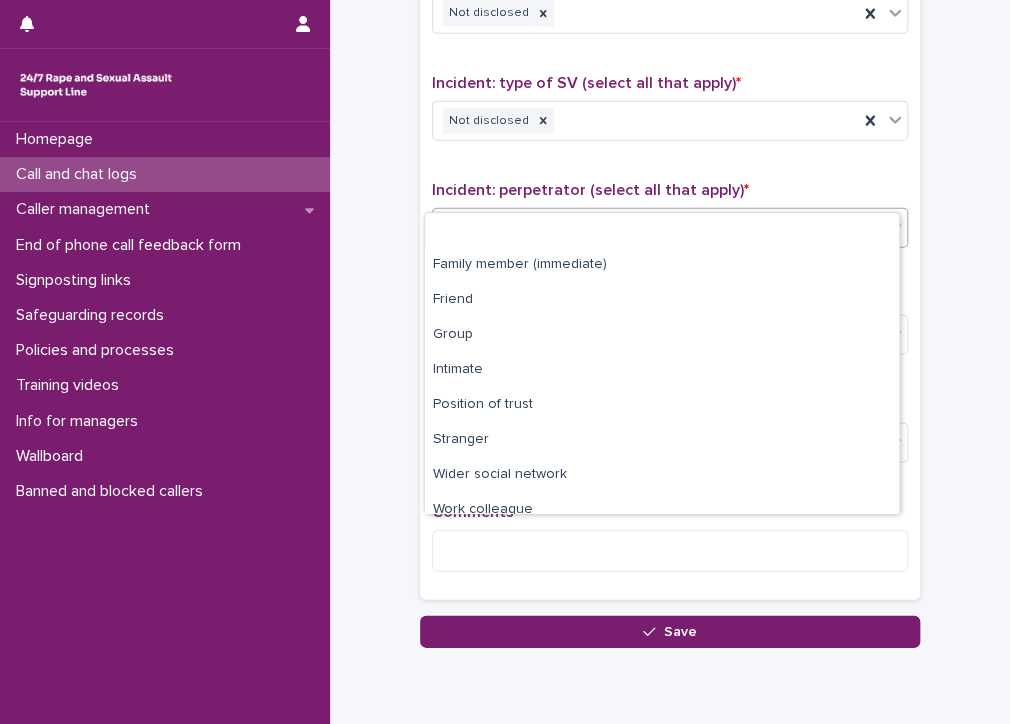 scroll, scrollTop: 84, scrollLeft: 0, axis: vertical 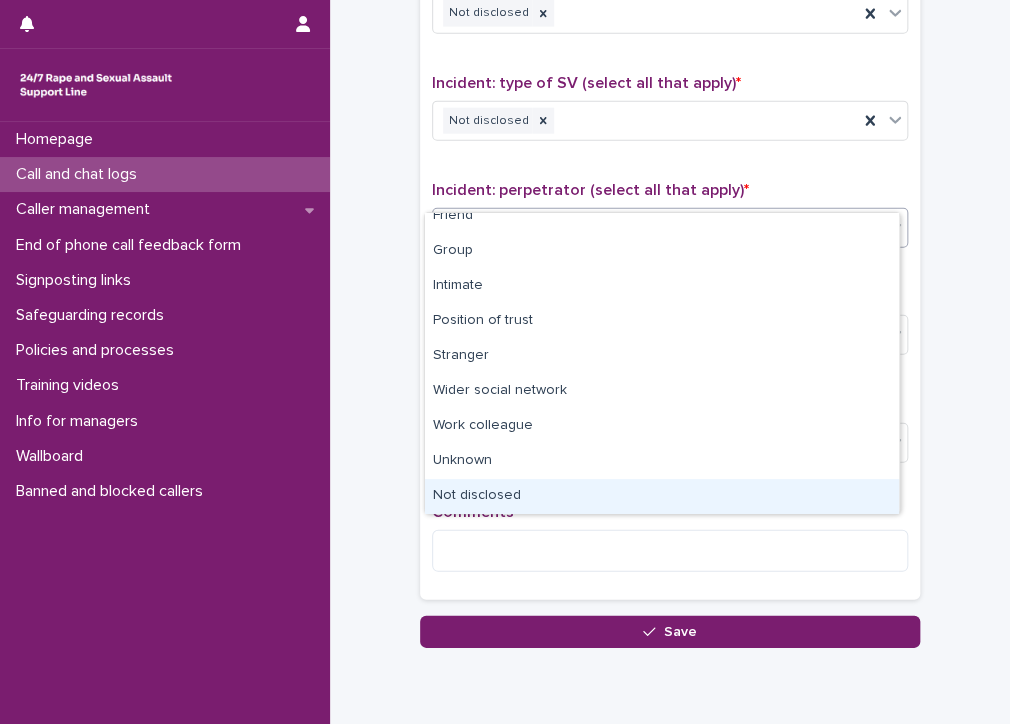 click on "Not disclosed" at bounding box center (662, 496) 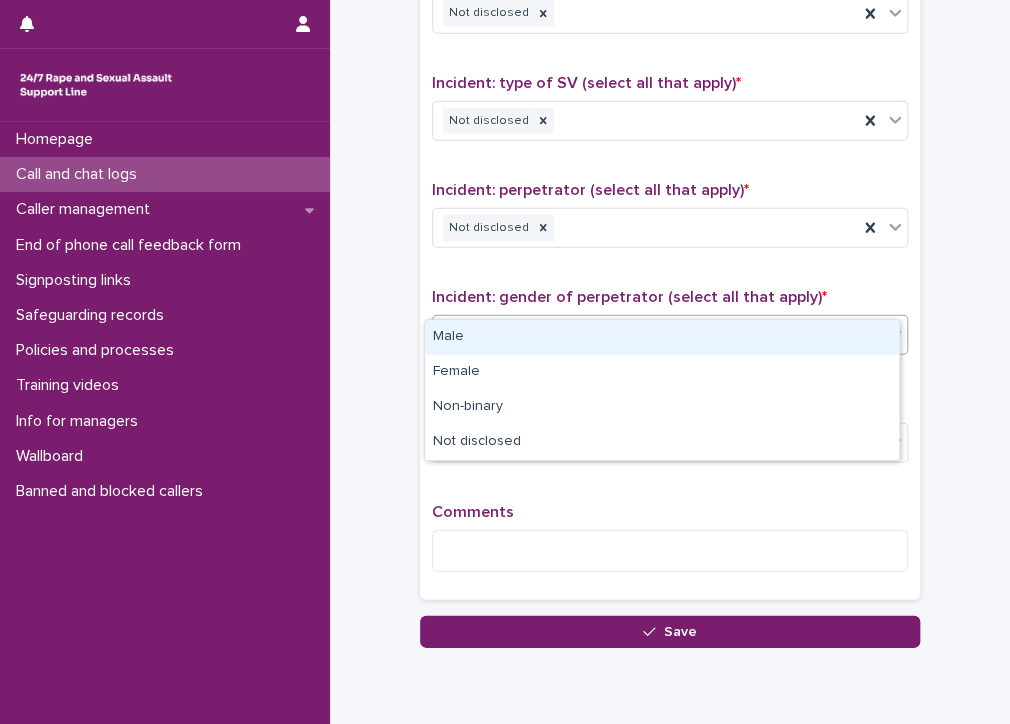 click on "Select..." at bounding box center (657, 335) 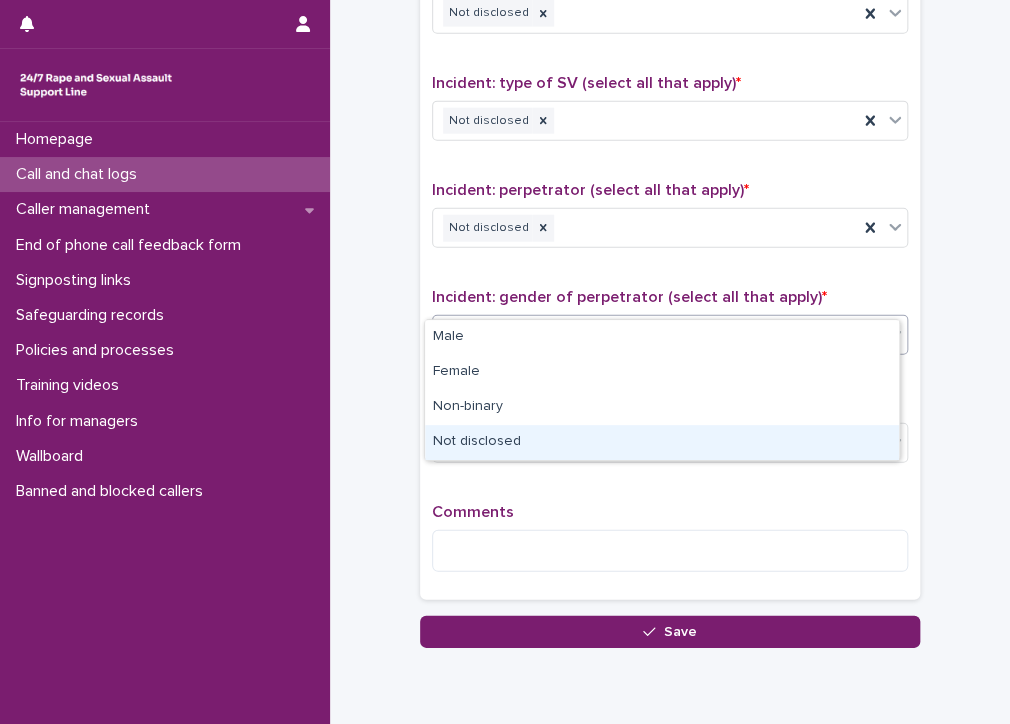 click on "Not disclosed" at bounding box center (662, 442) 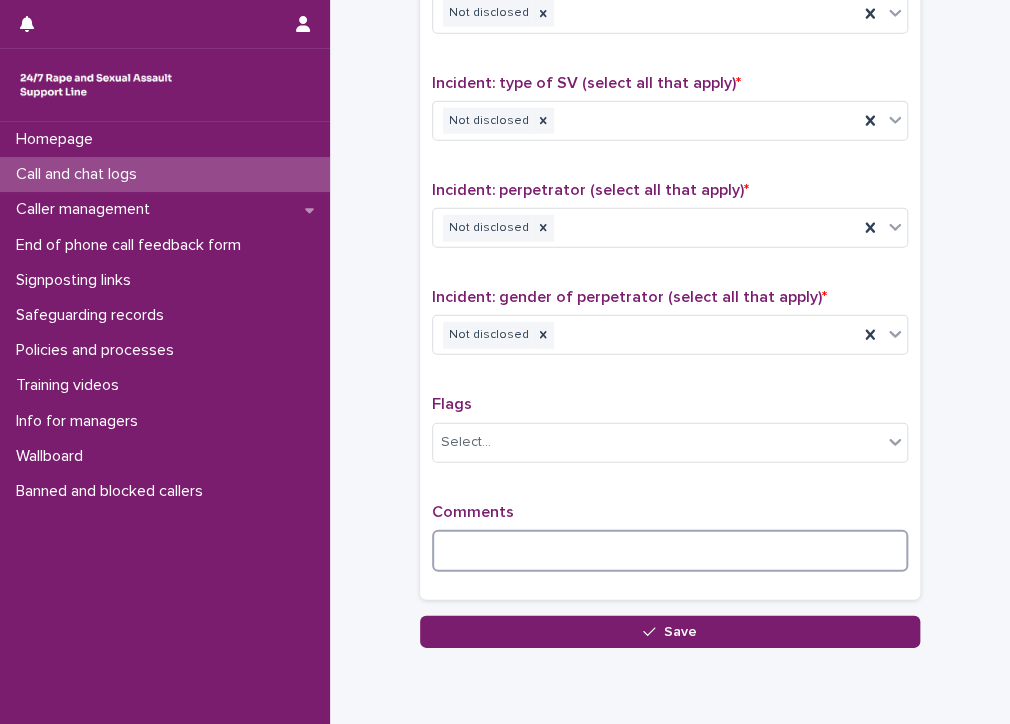 click at bounding box center (670, 551) 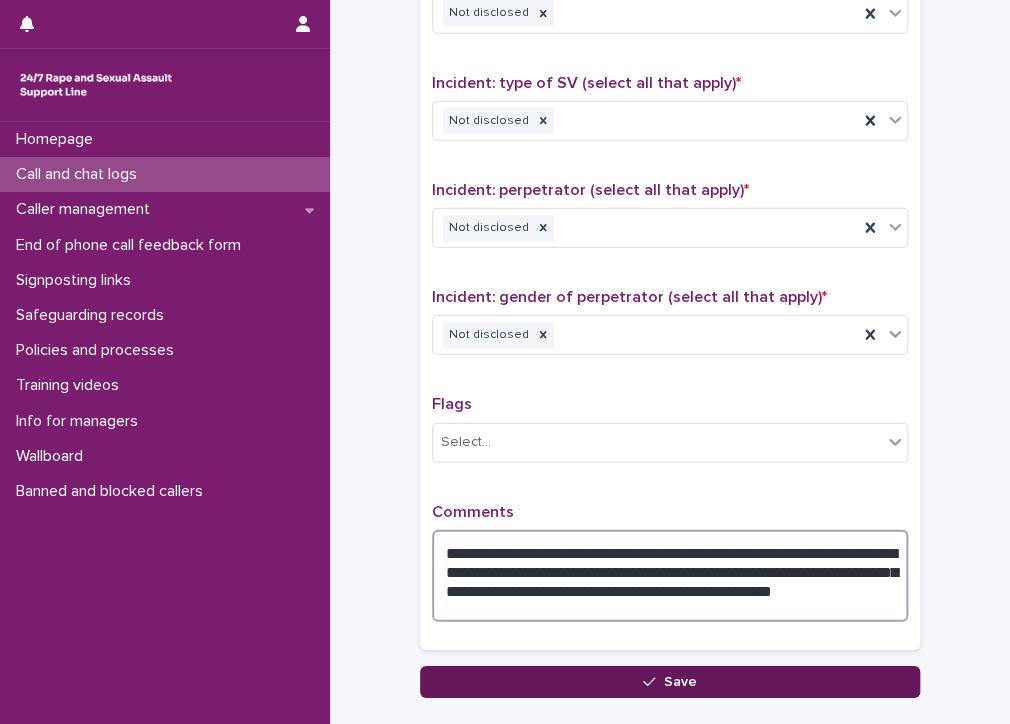type on "**********" 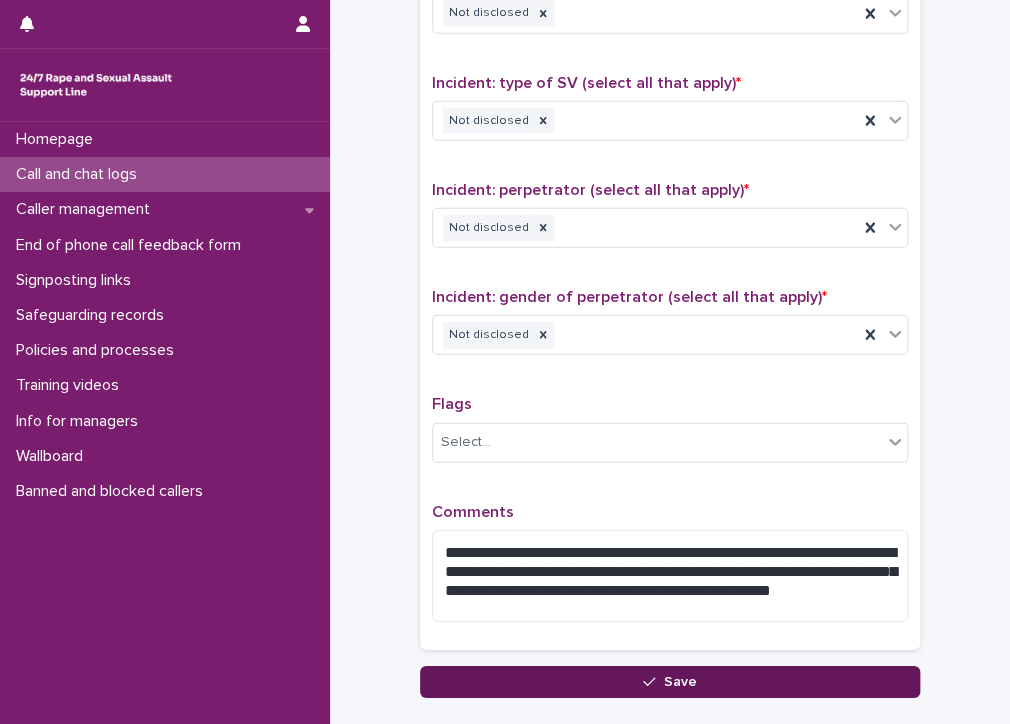 click at bounding box center [653, 682] 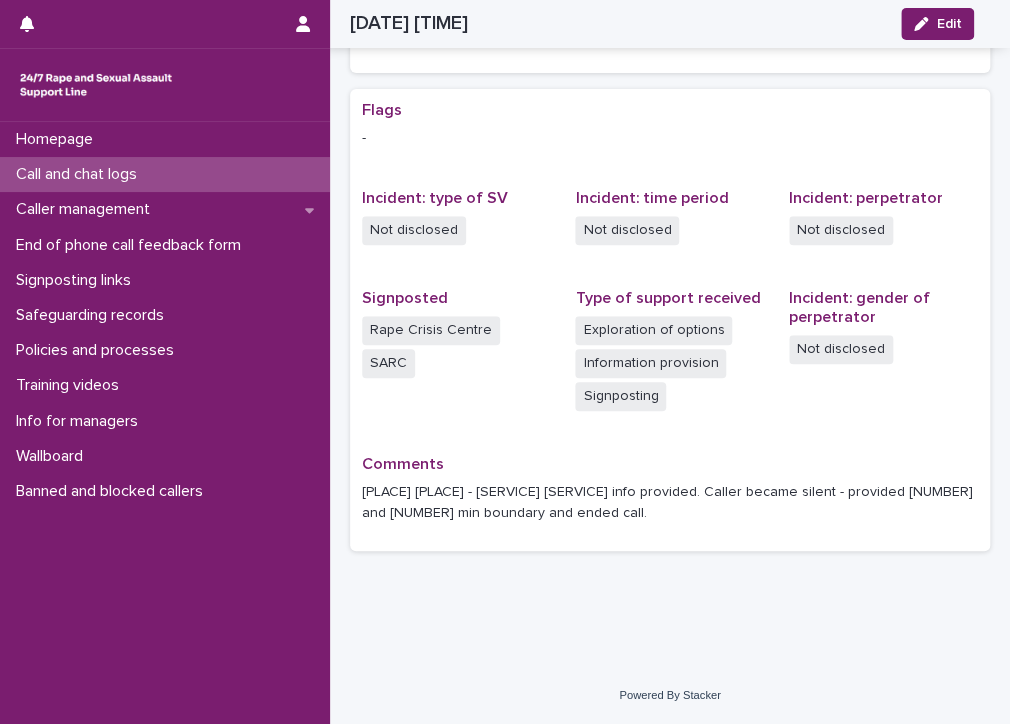 scroll, scrollTop: 386, scrollLeft: 0, axis: vertical 